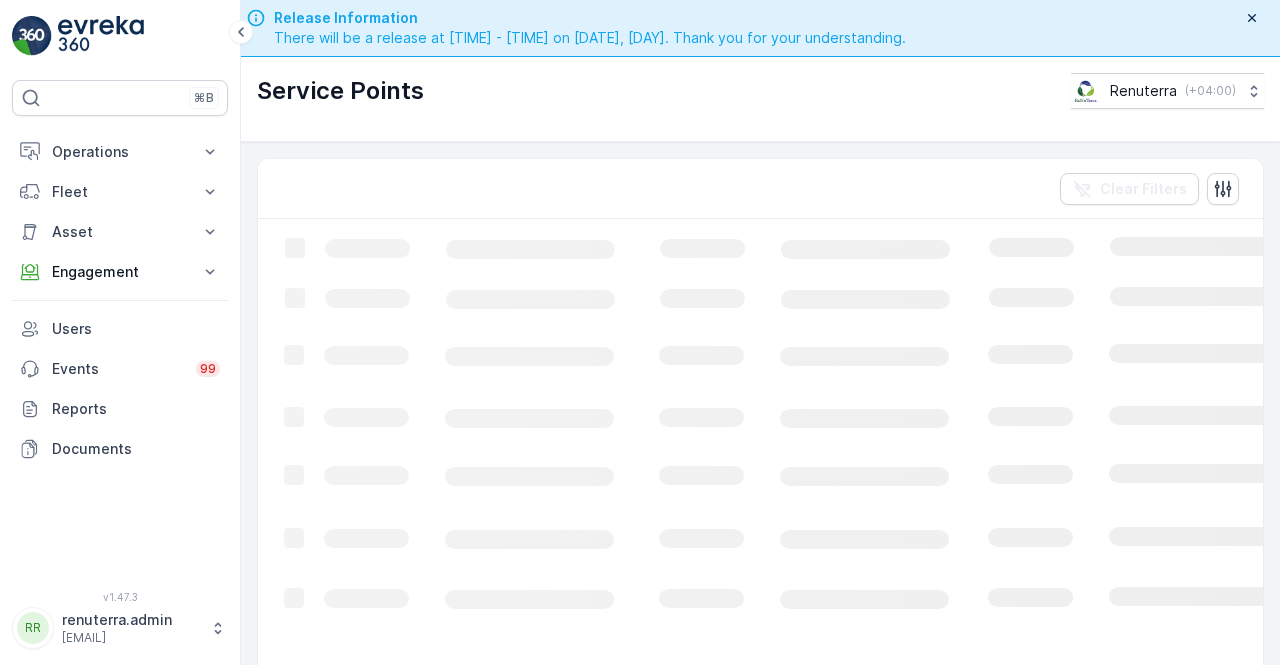 scroll, scrollTop: 0, scrollLeft: 0, axis: both 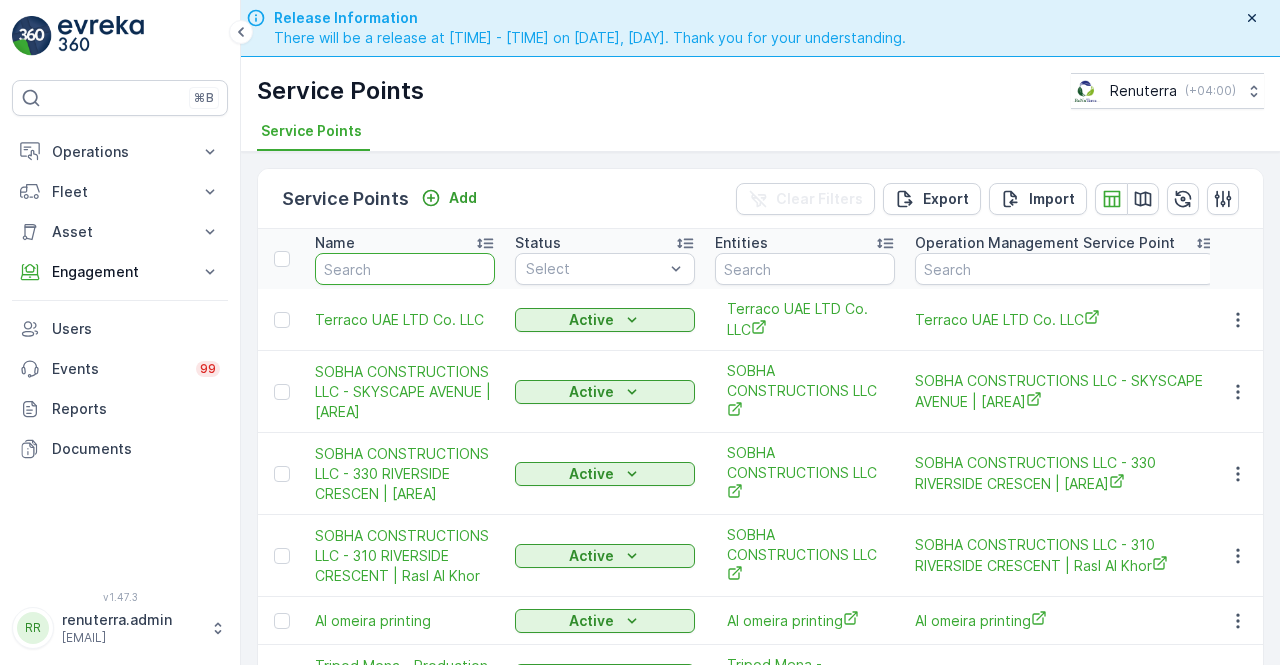 click at bounding box center (405, 269) 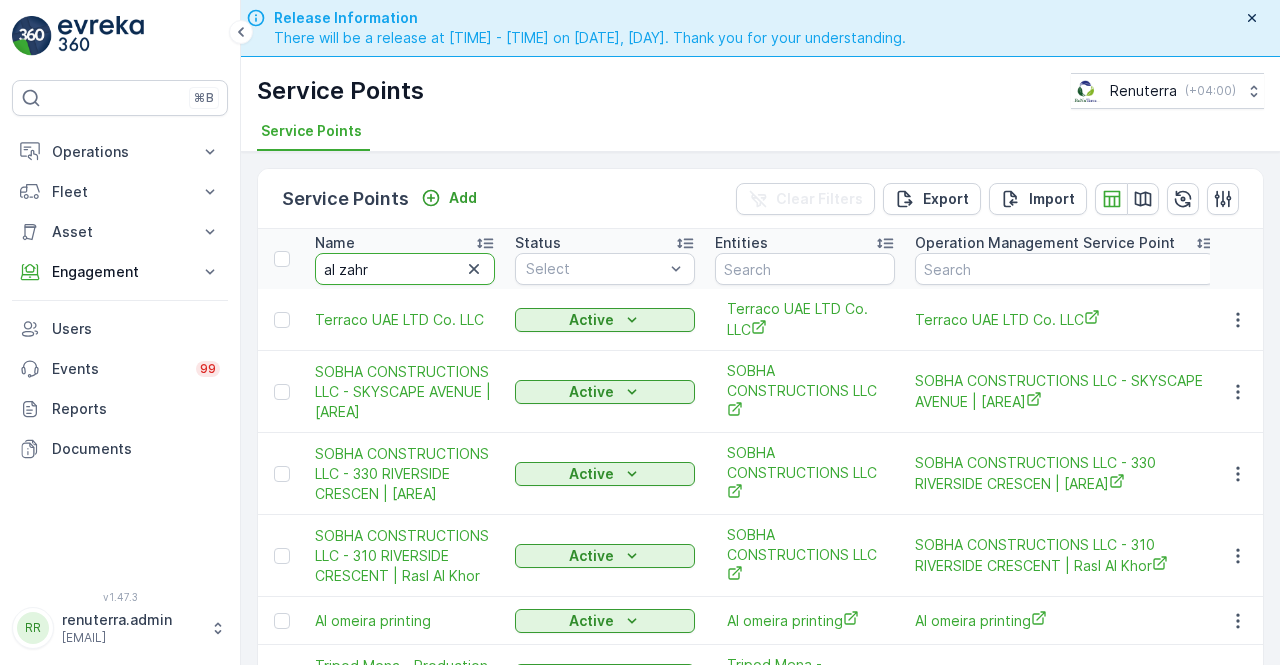 type on "al zahra" 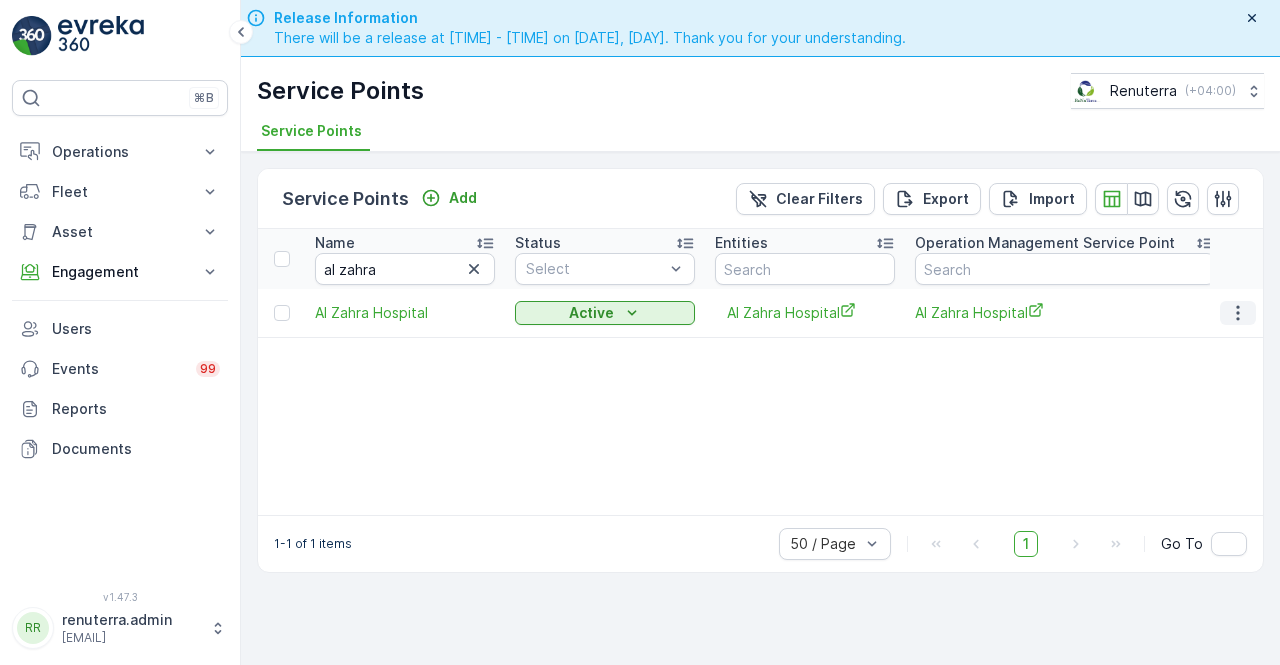 click 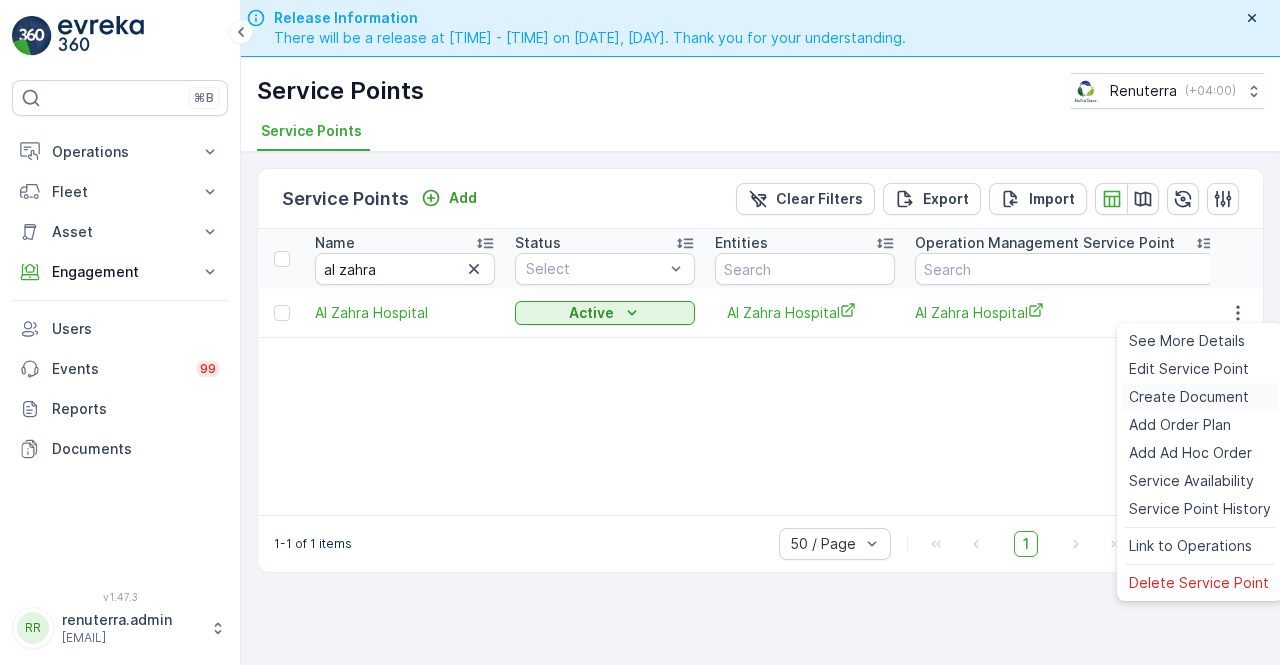 click on "Create Document" at bounding box center [1189, 397] 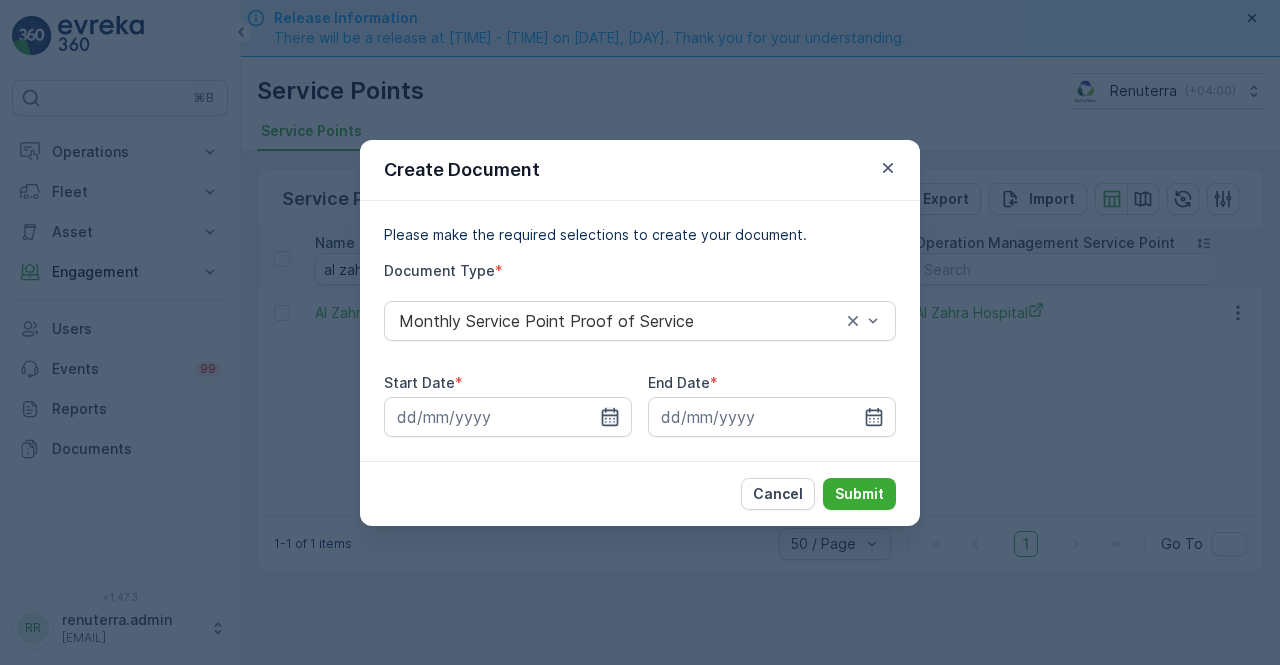 click 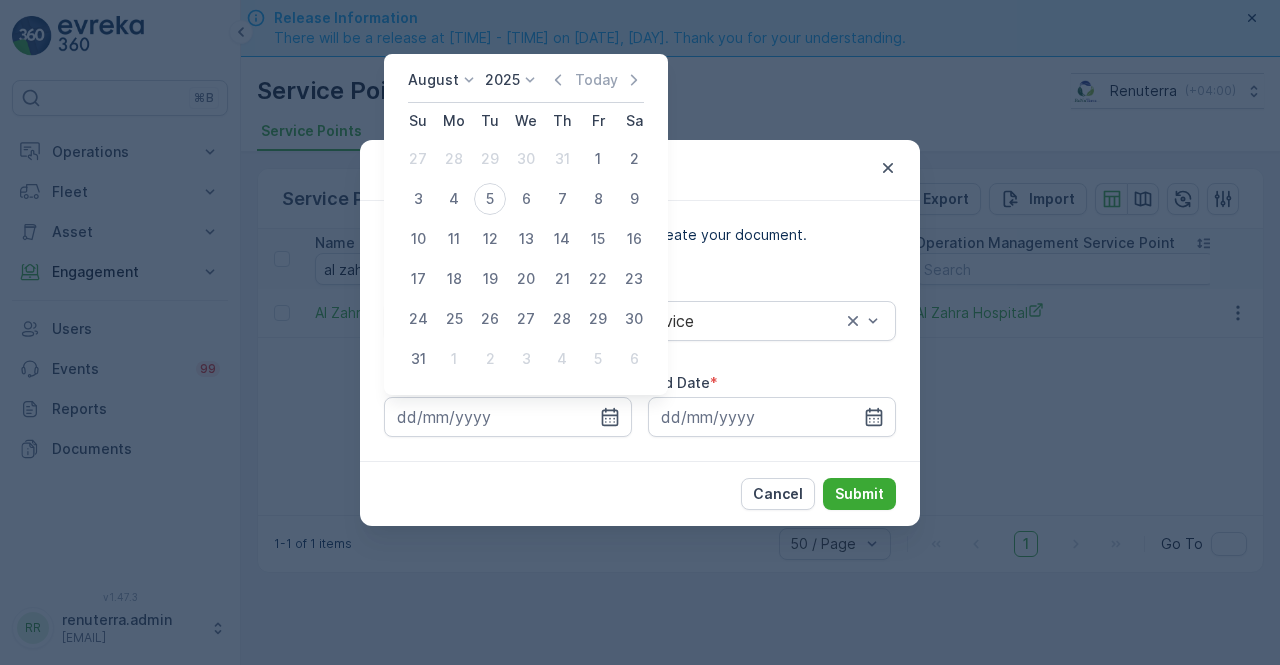 drag, startPoint x: 562, startPoint y: 81, endPoint x: 548, endPoint y: 93, distance: 18.439089 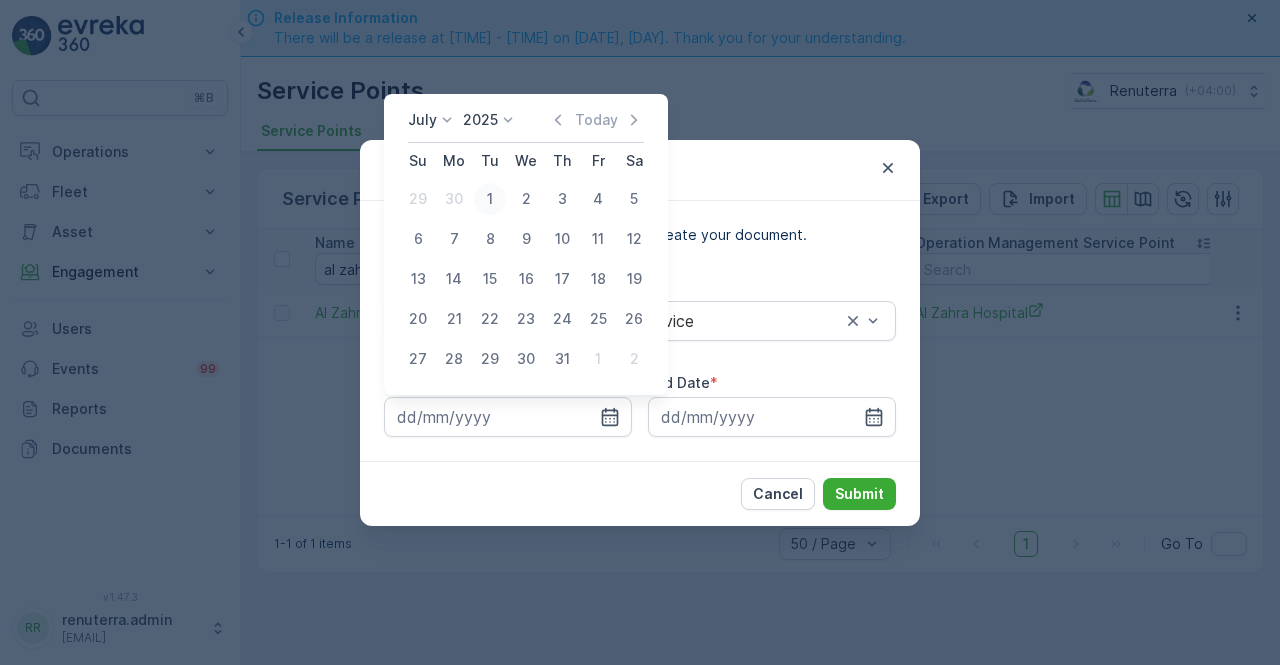 click on "1" at bounding box center (490, 199) 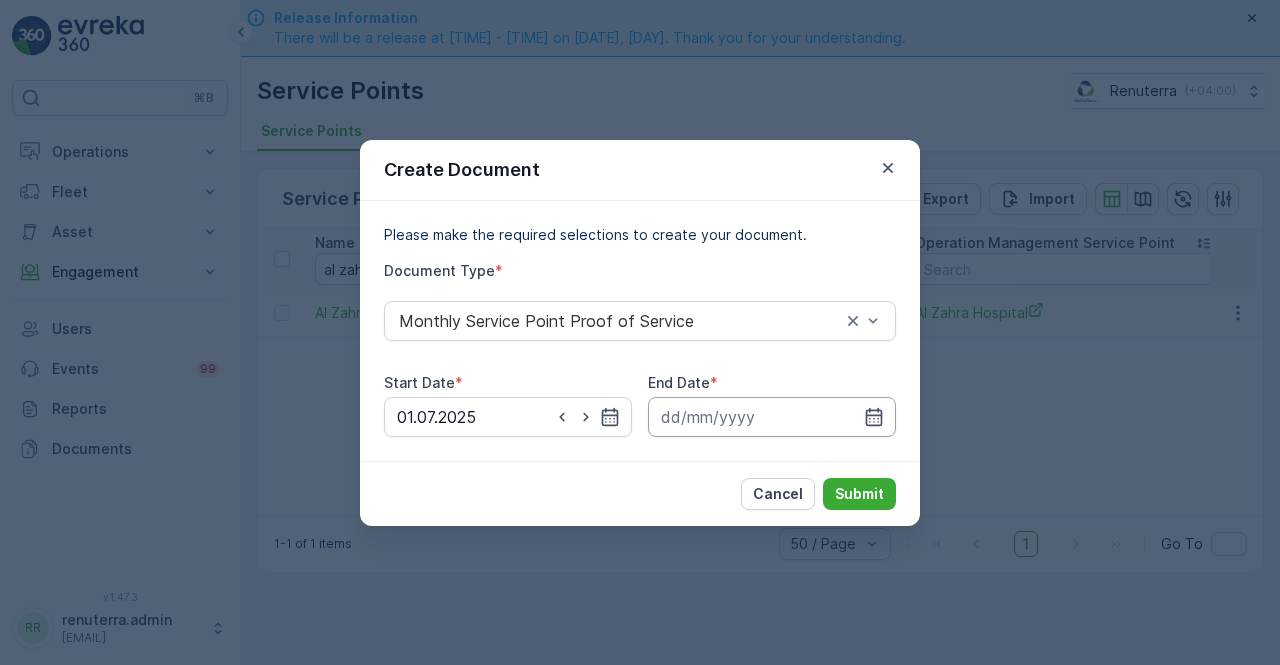click at bounding box center (772, 417) 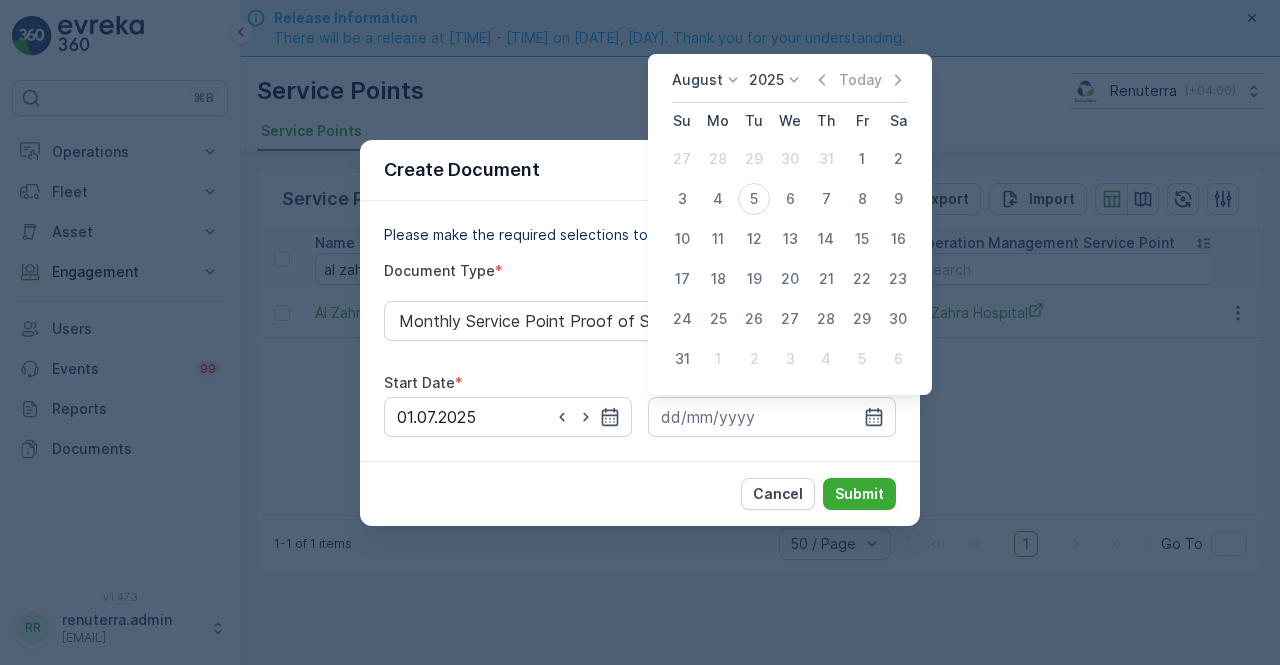 click 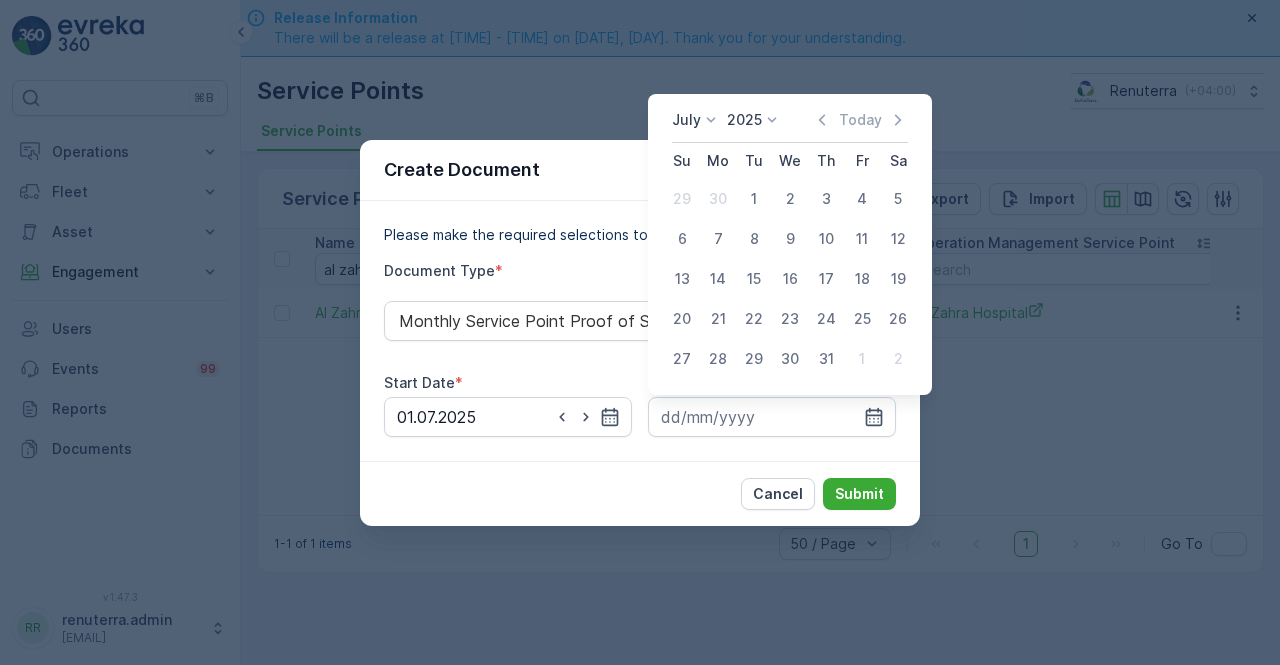 click on "31" at bounding box center [826, 359] 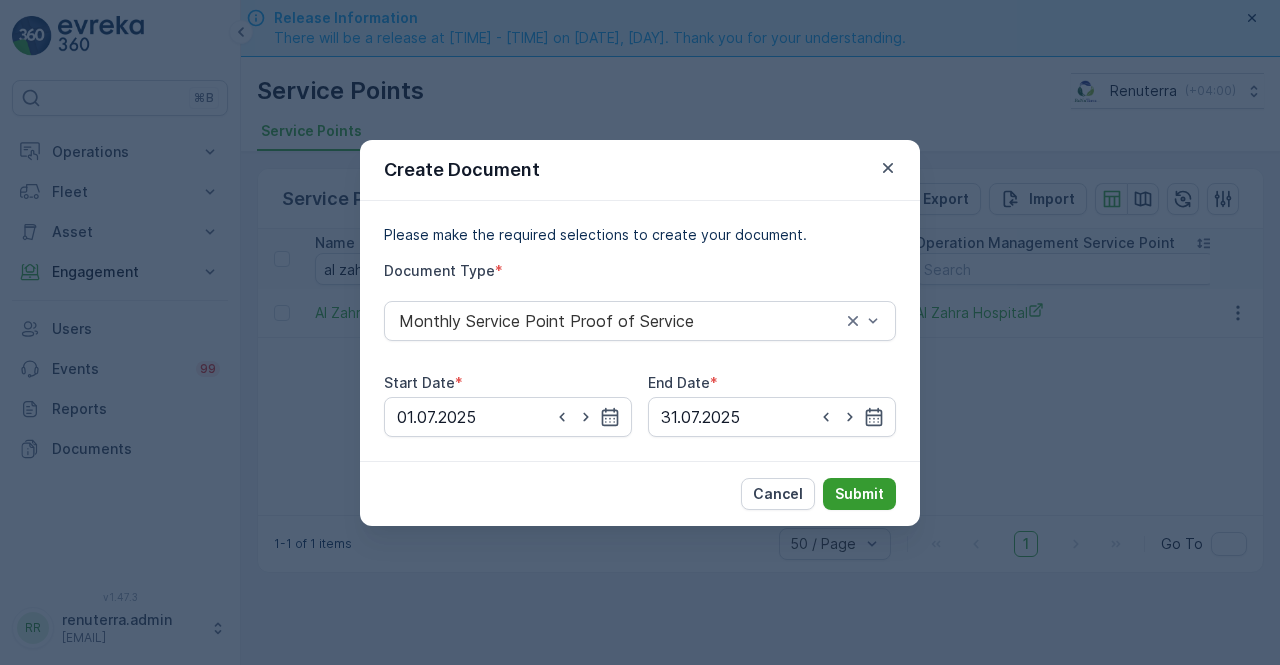 click on "Submit" at bounding box center [859, 494] 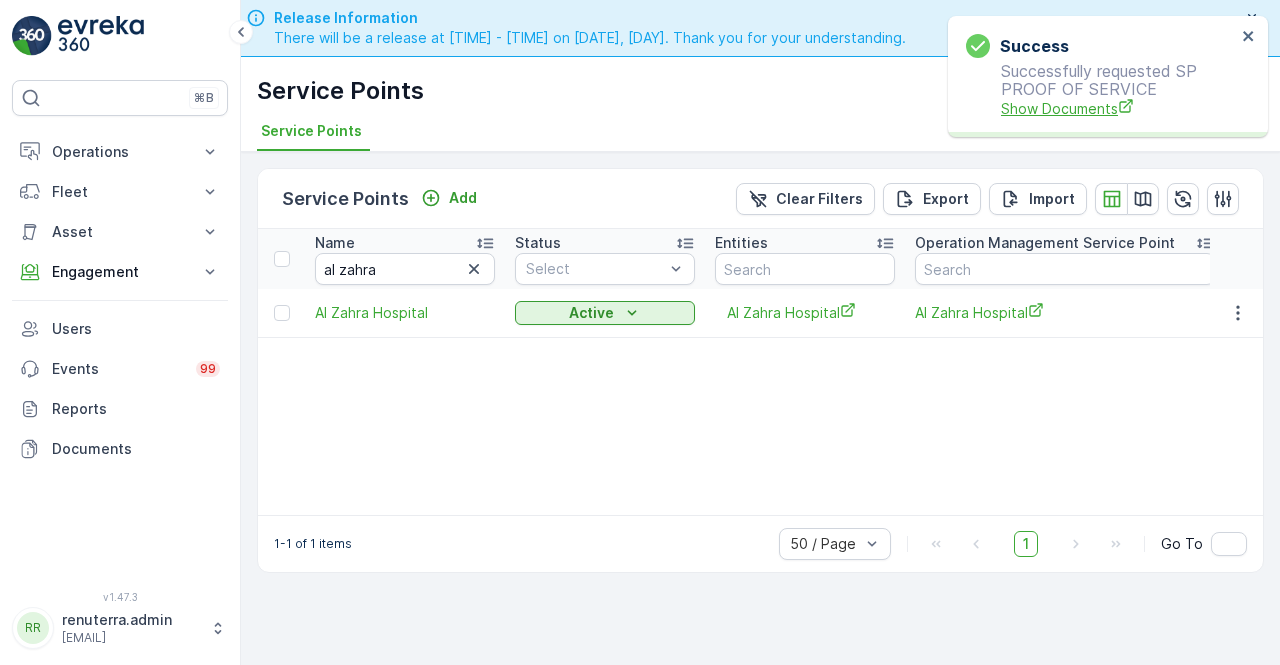 click on "Show Documents" at bounding box center [1118, 108] 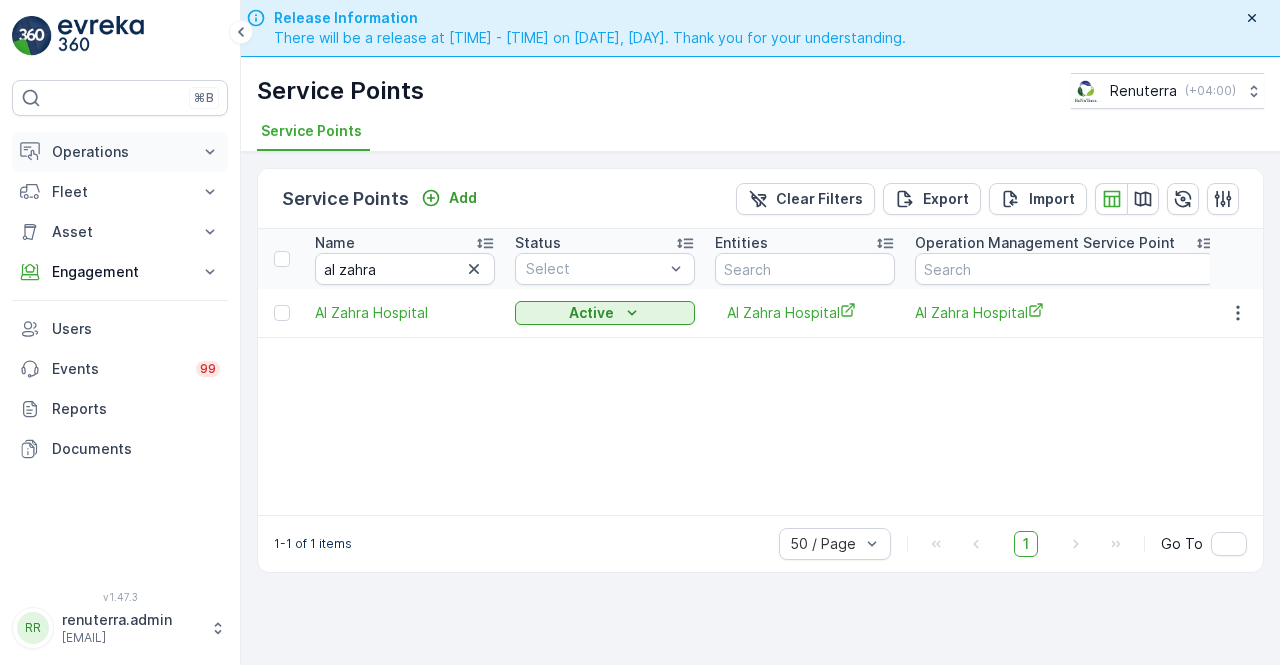 click on "Operations" at bounding box center [120, 152] 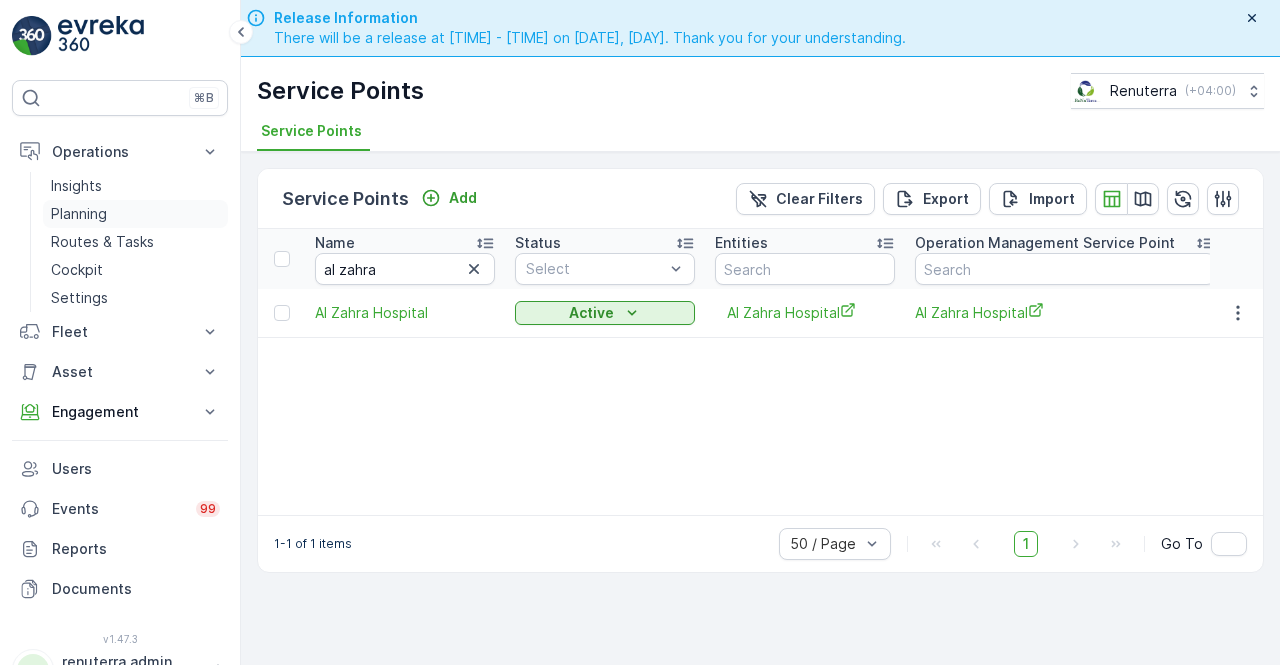 click on "Planning" at bounding box center (79, 214) 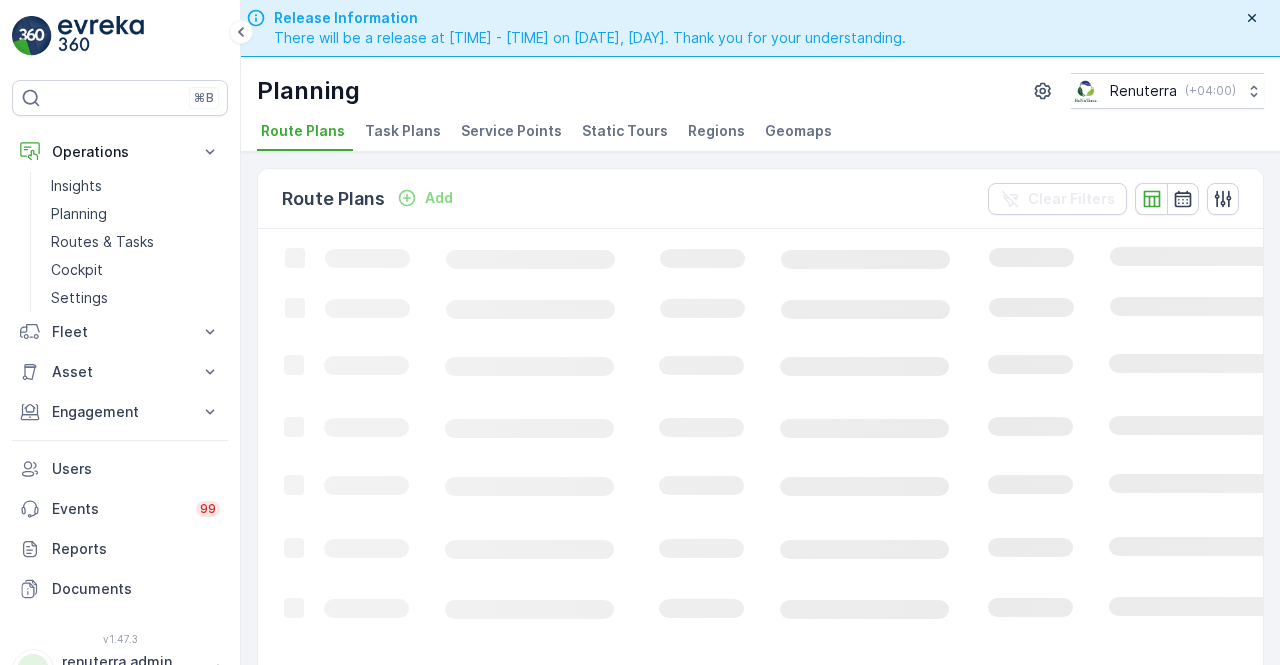 click on "Service Points" at bounding box center [513, 134] 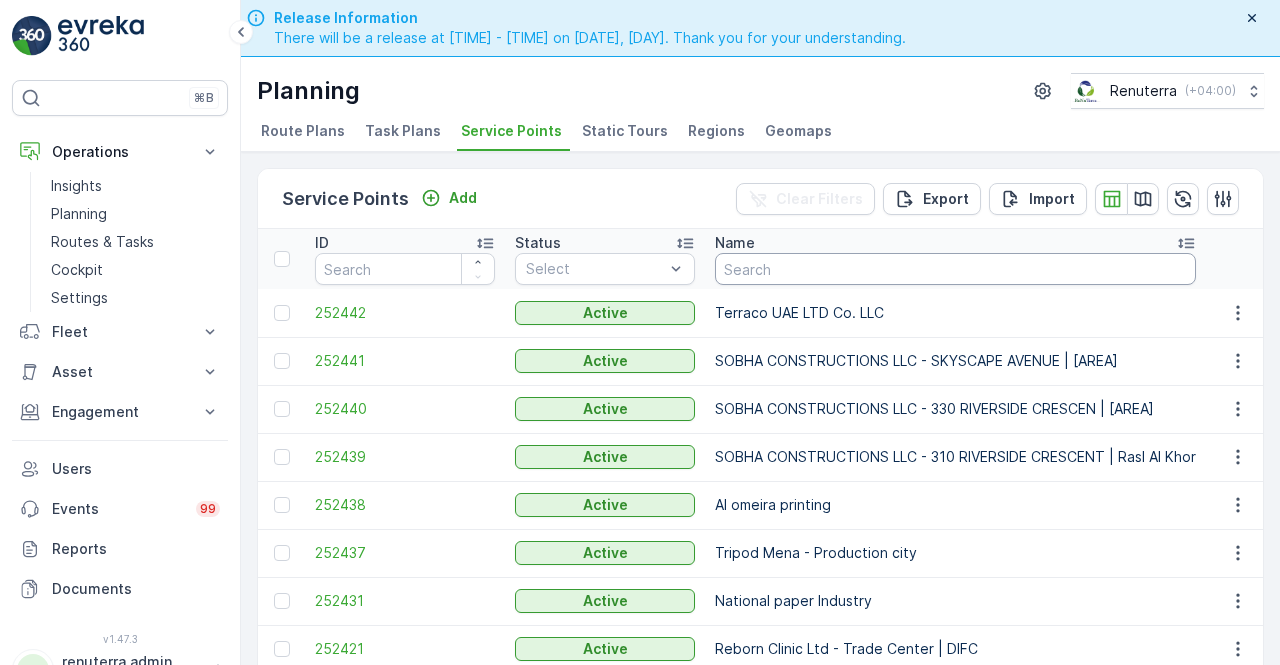 drag, startPoint x: 803, startPoint y: 269, endPoint x: 785, endPoint y: 272, distance: 18.248287 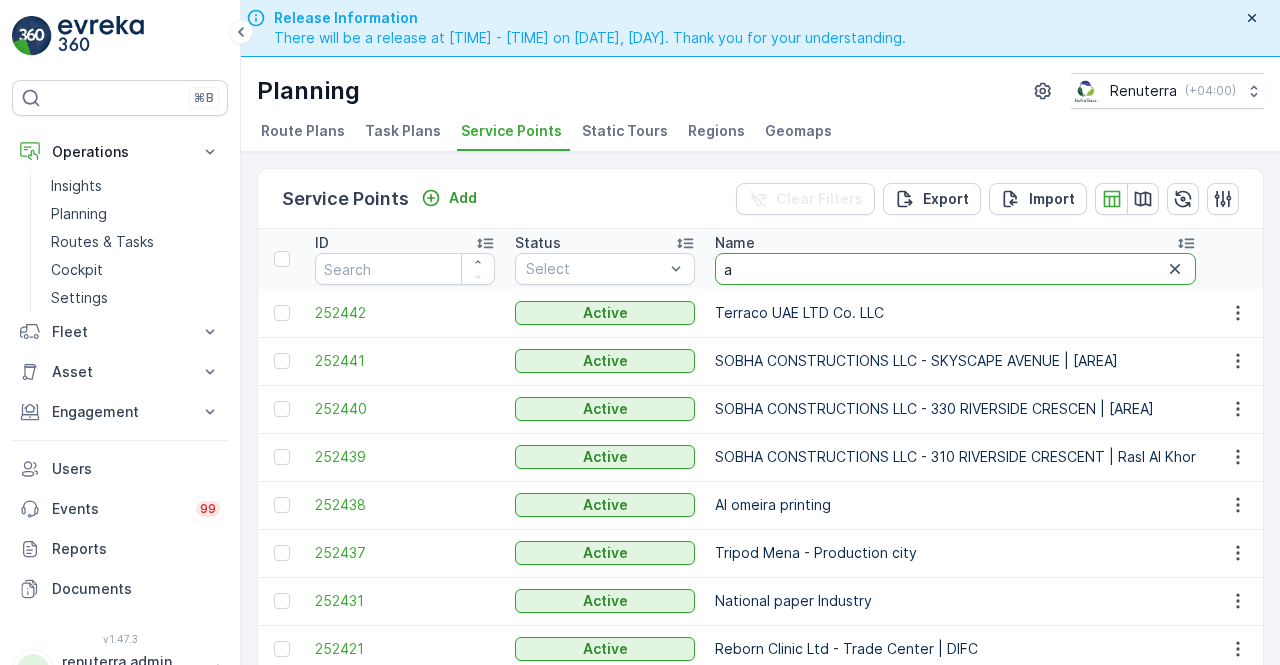 type on "al" 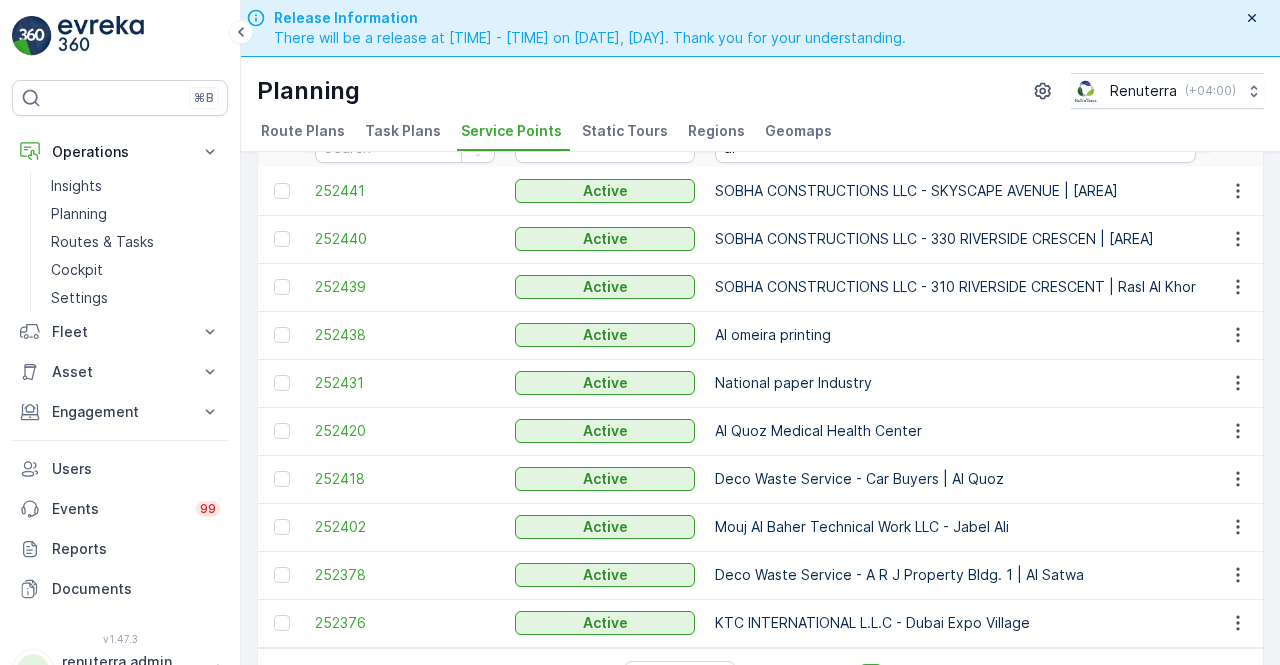 scroll, scrollTop: 0, scrollLeft: 0, axis: both 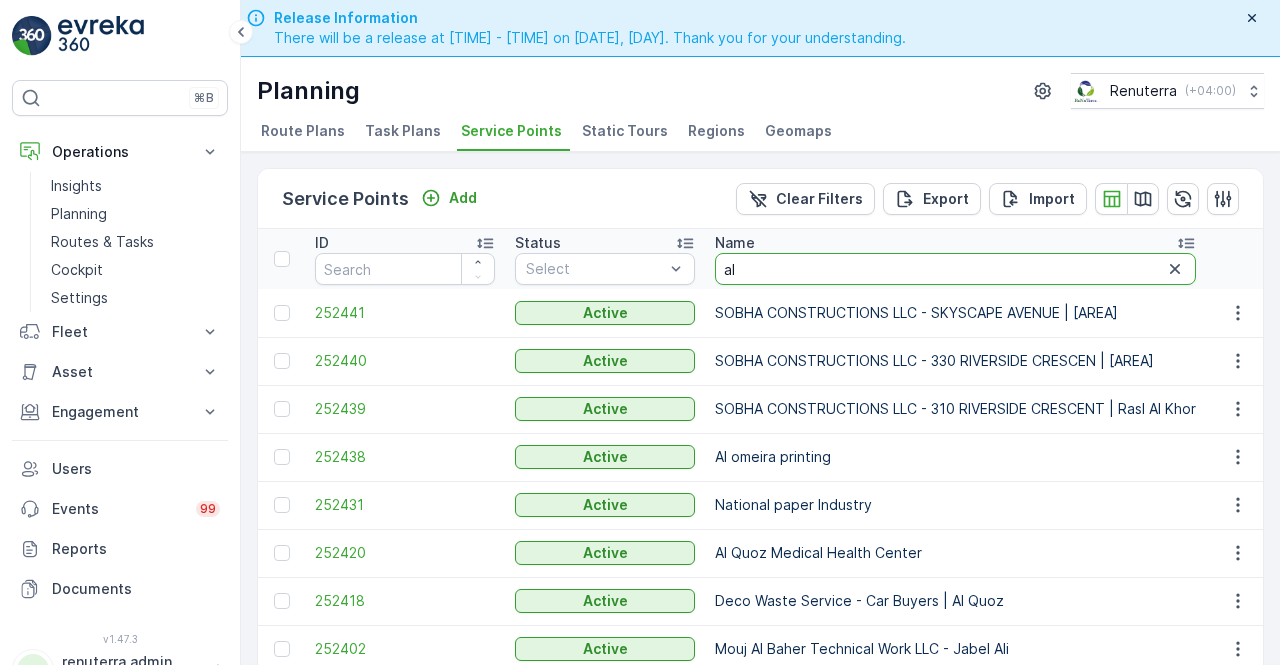 drag, startPoint x: 785, startPoint y: 263, endPoint x: 778, endPoint y: 255, distance: 10.630146 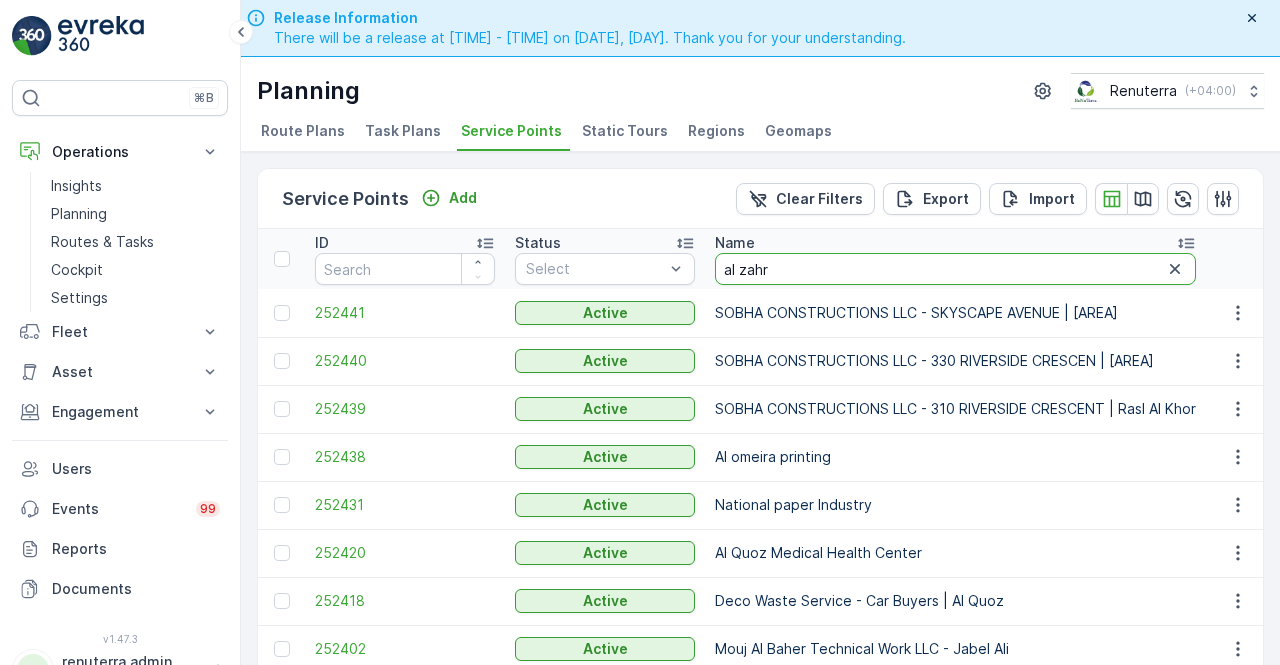 type on "al zahra" 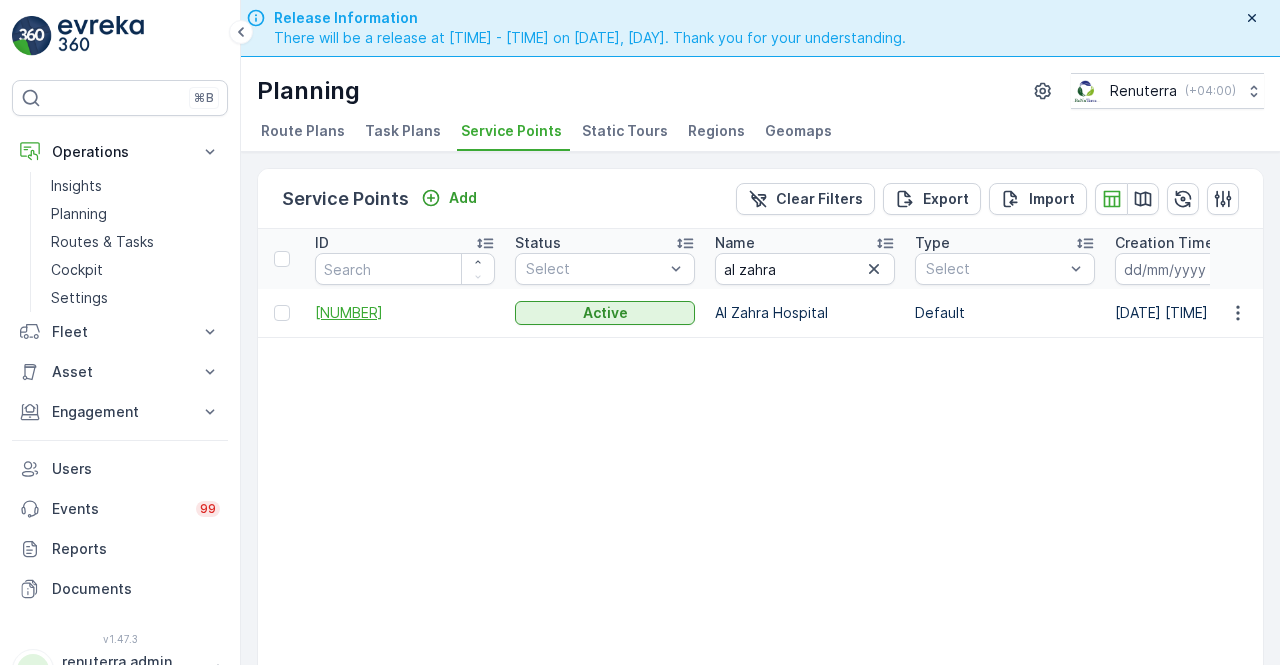 click on "246172" at bounding box center (405, 313) 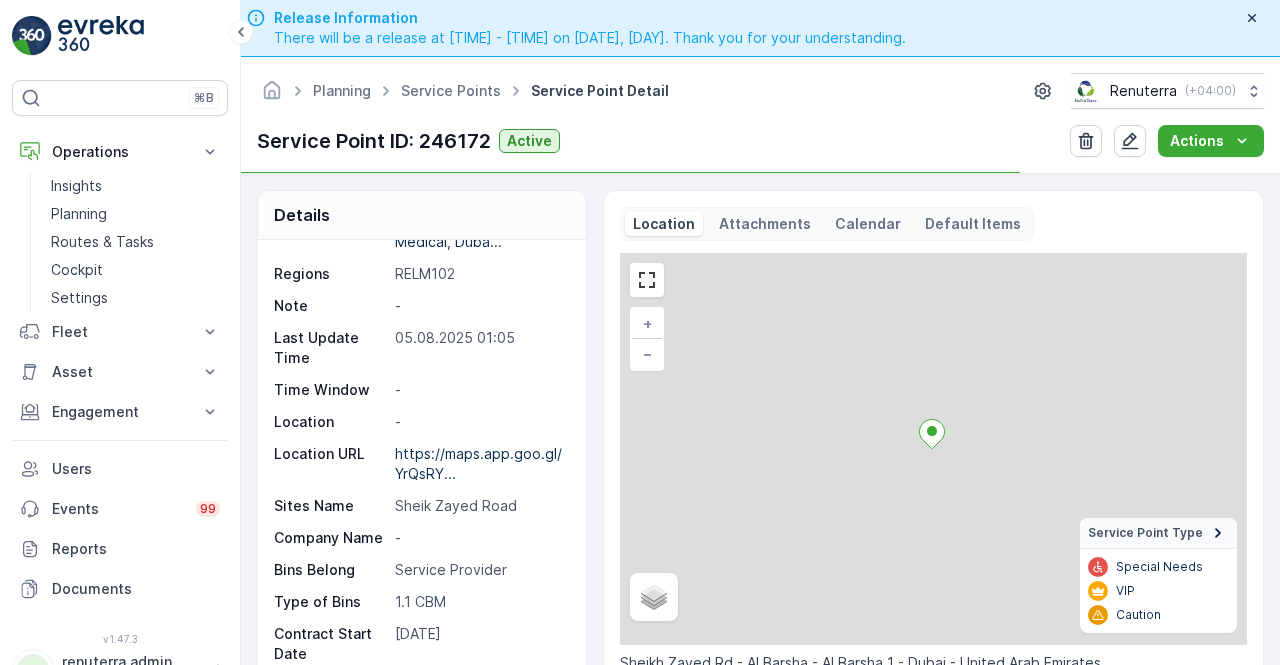 scroll, scrollTop: 354, scrollLeft: 0, axis: vertical 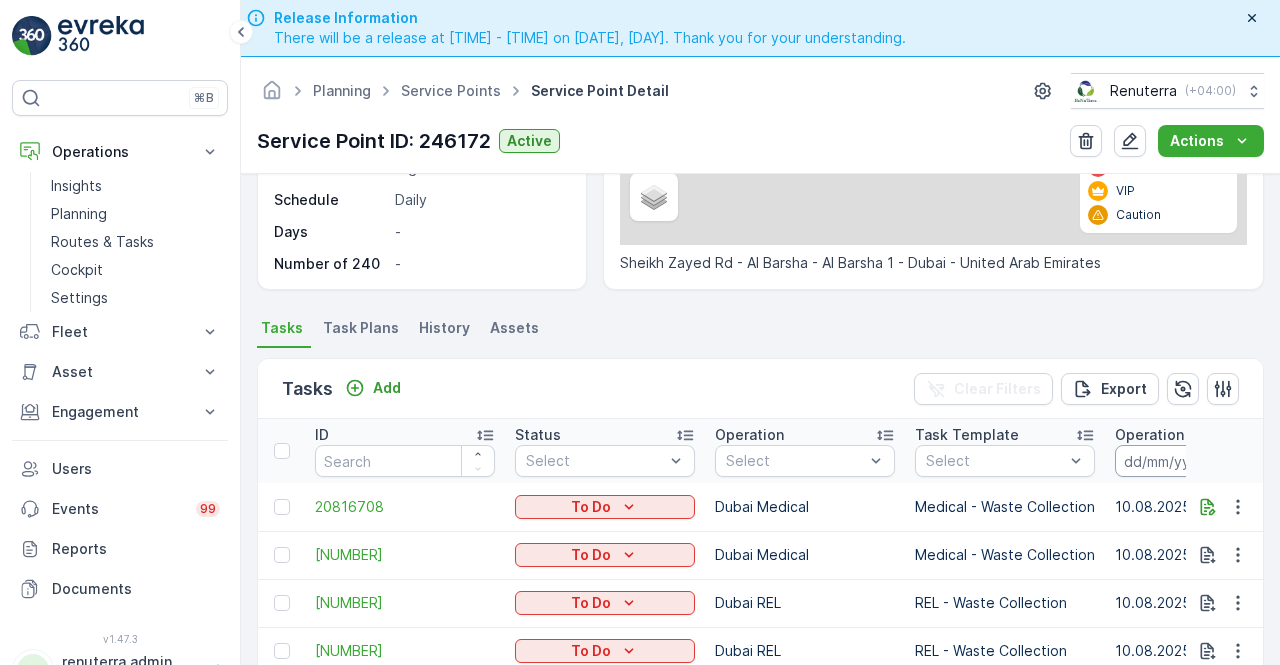 click at bounding box center (1183, 461) 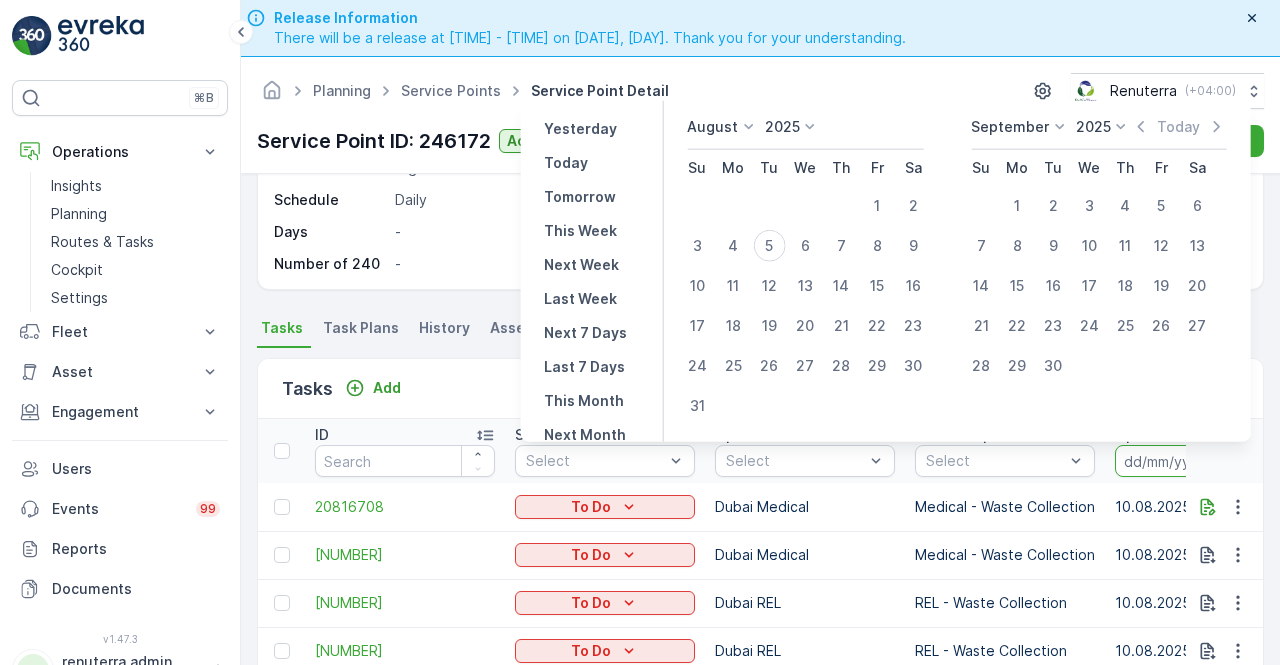 click 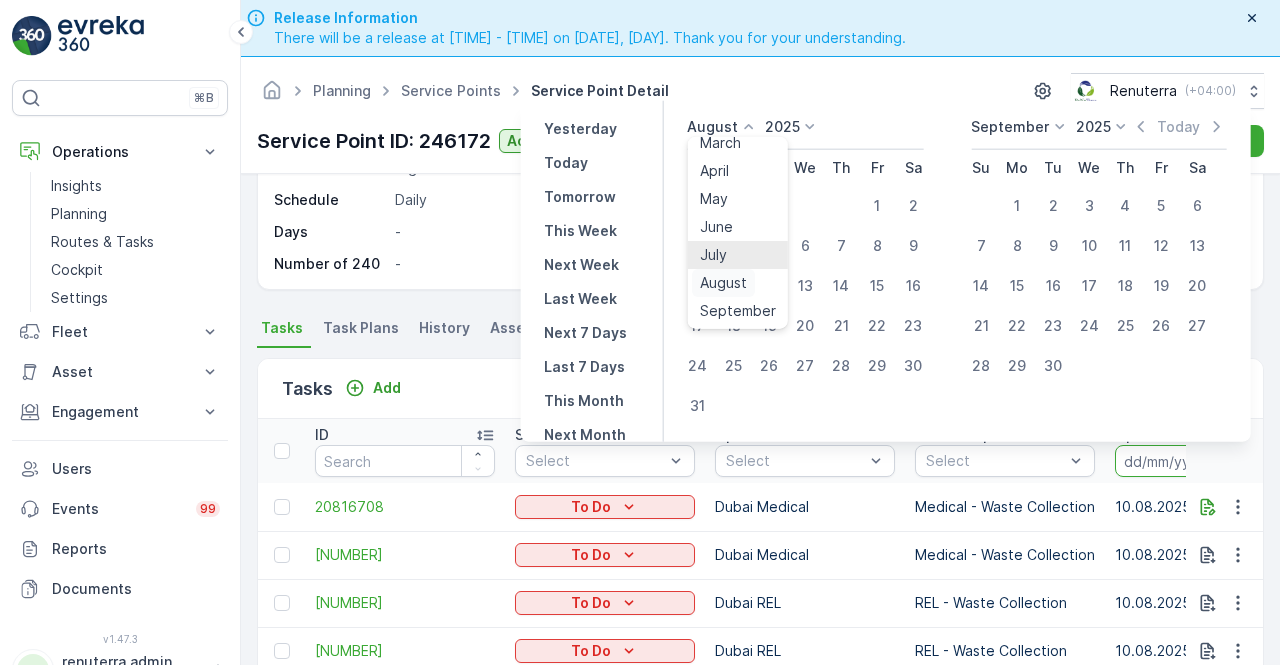 scroll, scrollTop: 100, scrollLeft: 0, axis: vertical 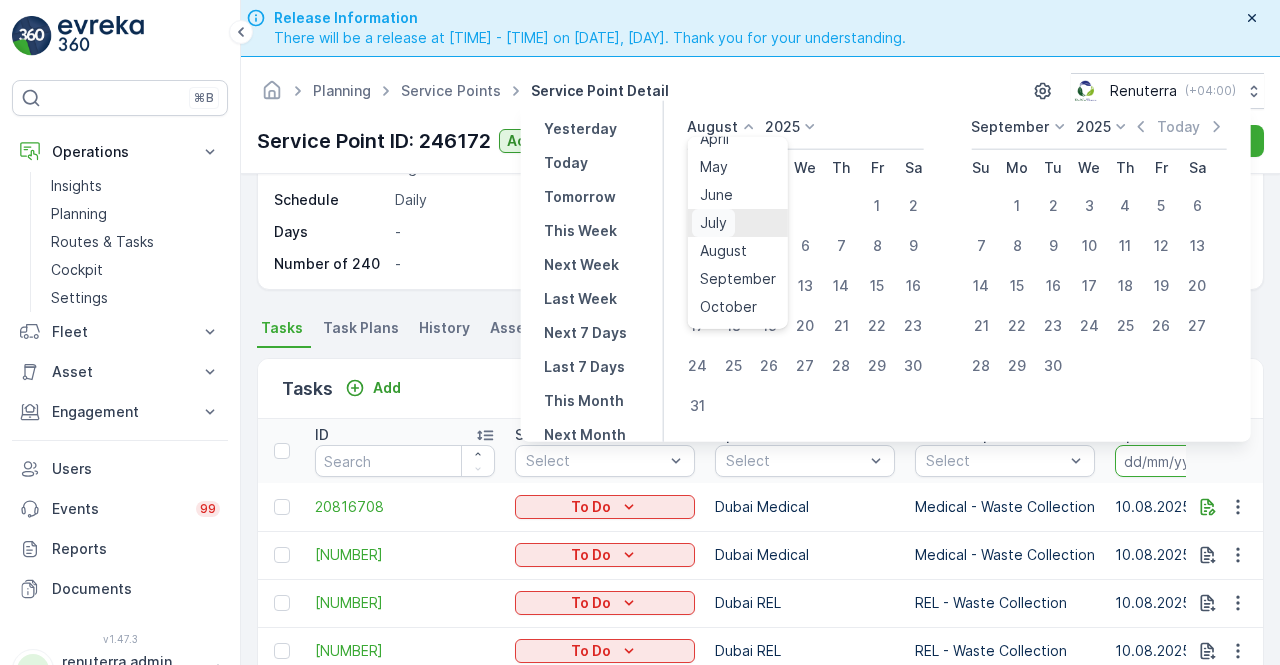 click on "July" at bounding box center (712, 223) 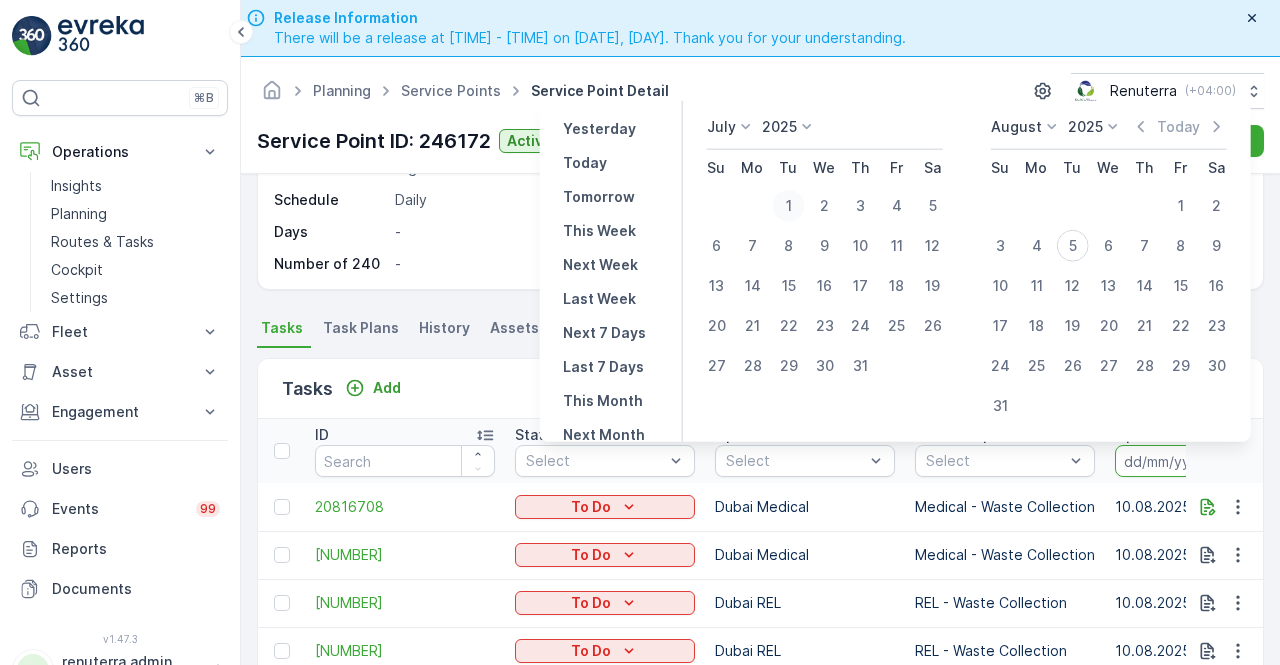 click on "1" at bounding box center (789, 206) 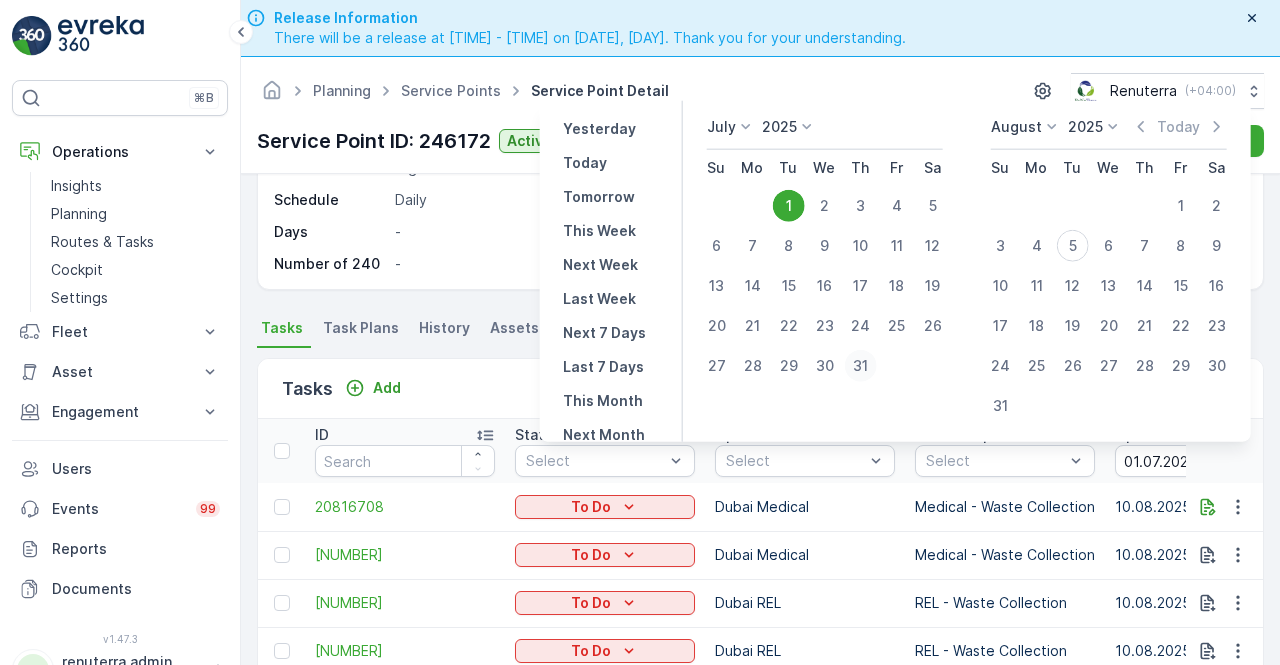 click on "31" at bounding box center (861, 366) 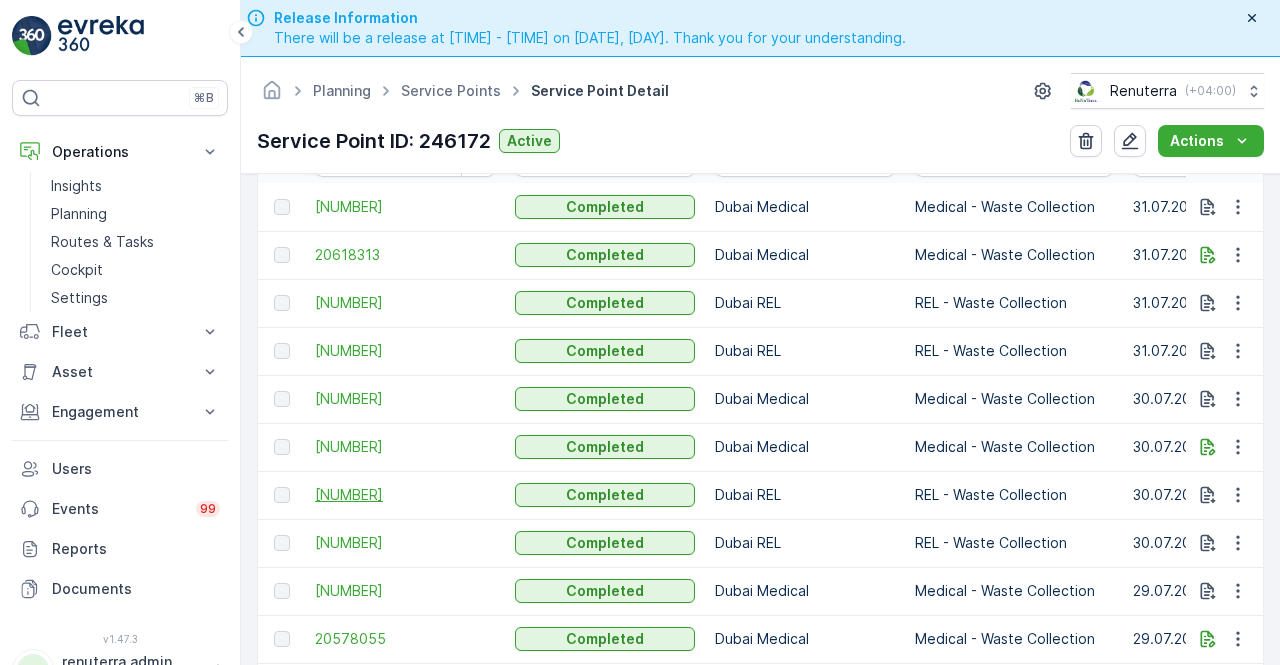 scroll, scrollTop: 600, scrollLeft: 0, axis: vertical 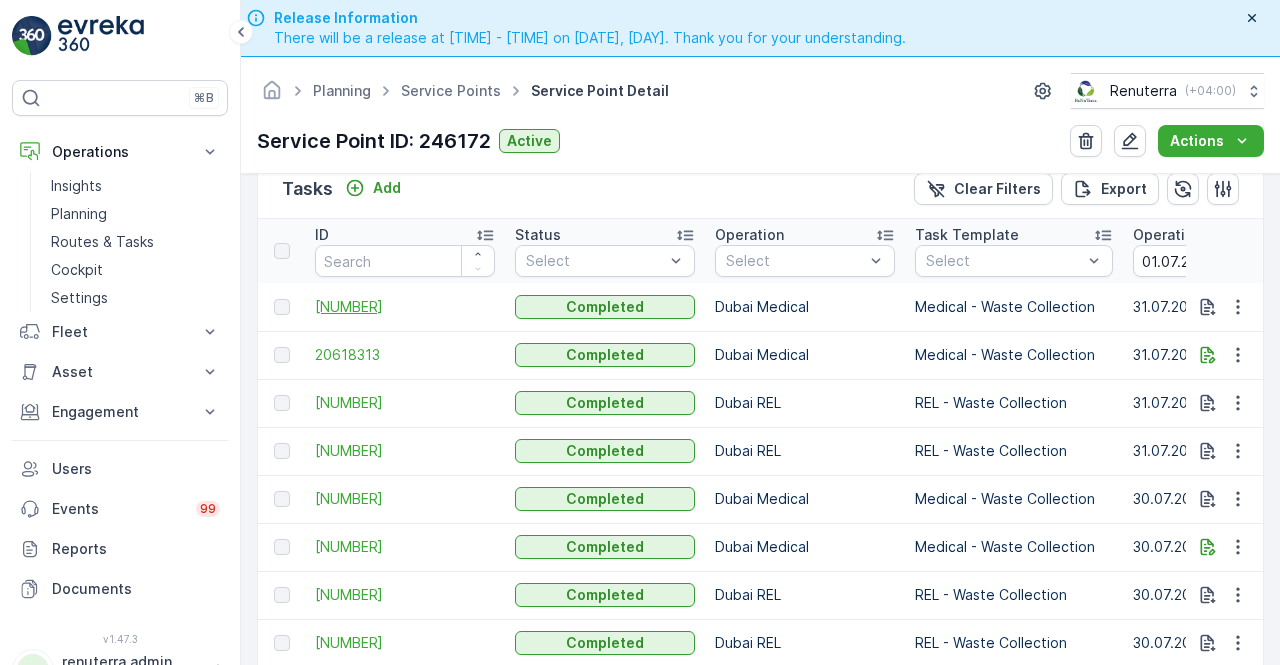 click on "20618335" at bounding box center [405, 307] 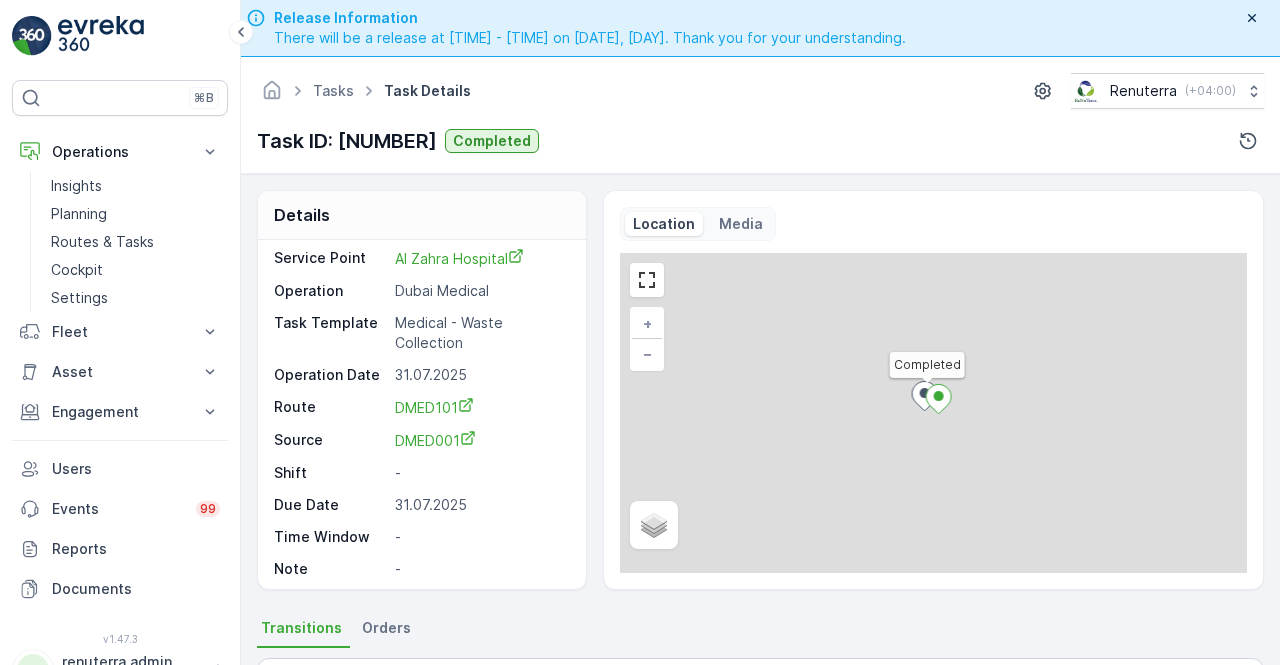 scroll, scrollTop: 46, scrollLeft: 0, axis: vertical 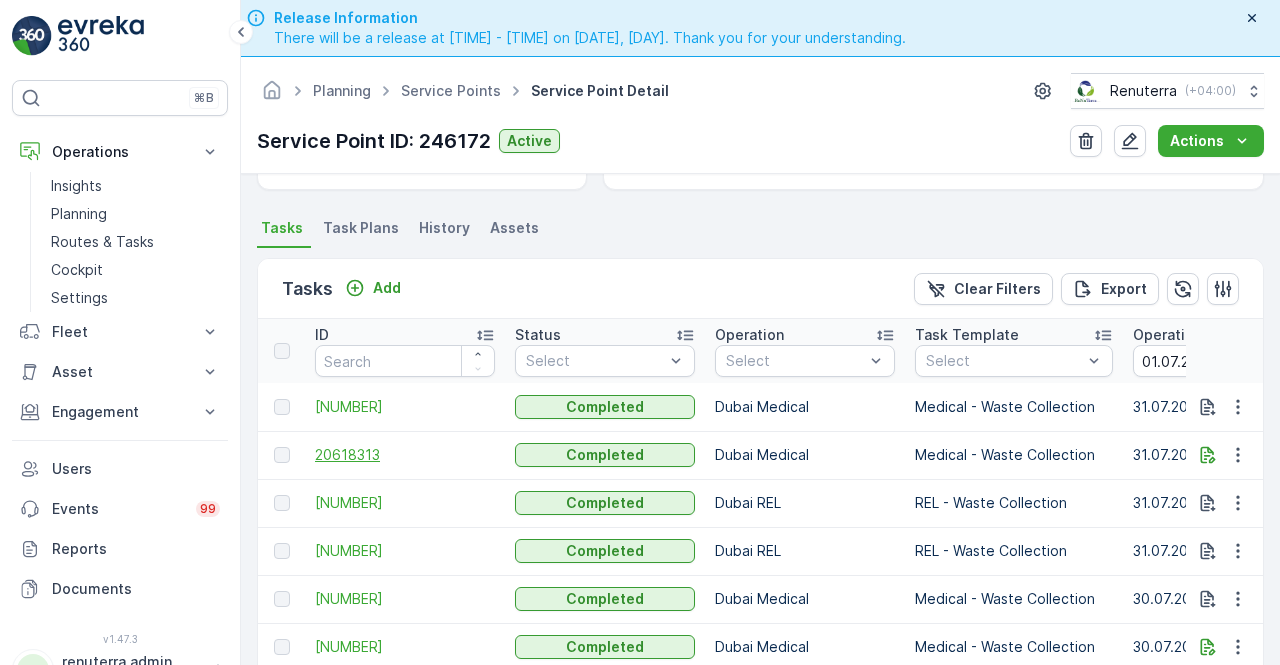 click on "20618313" at bounding box center [405, 455] 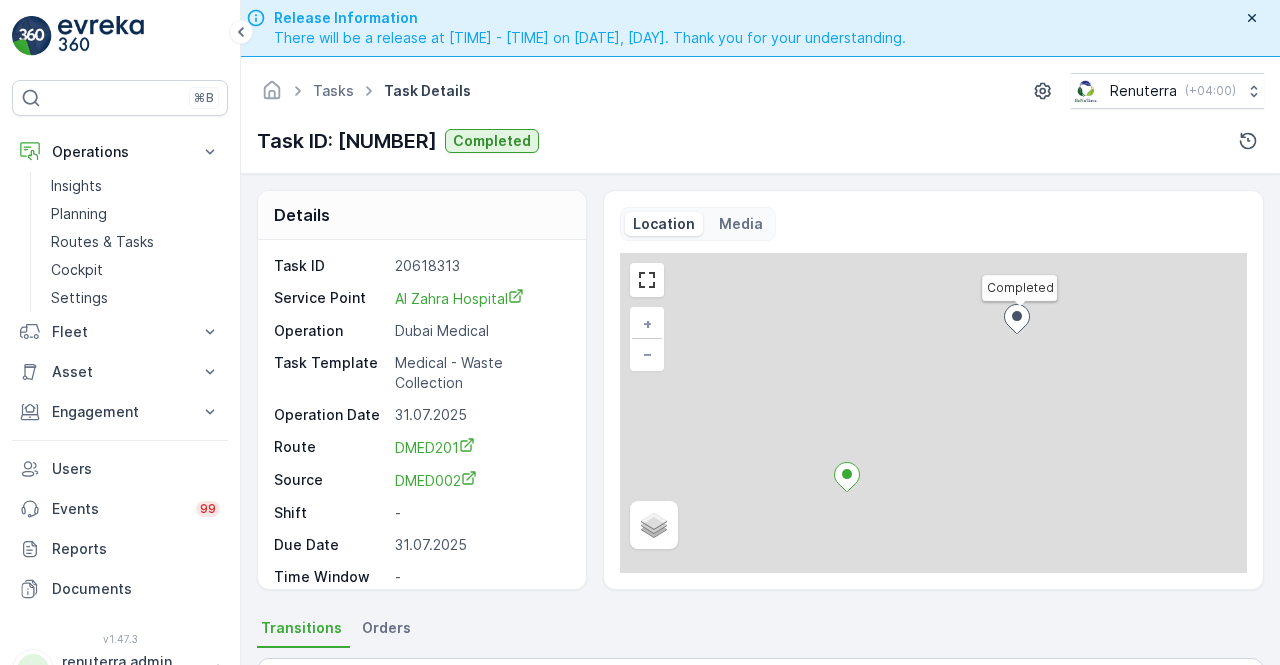 scroll, scrollTop: 66, scrollLeft: 0, axis: vertical 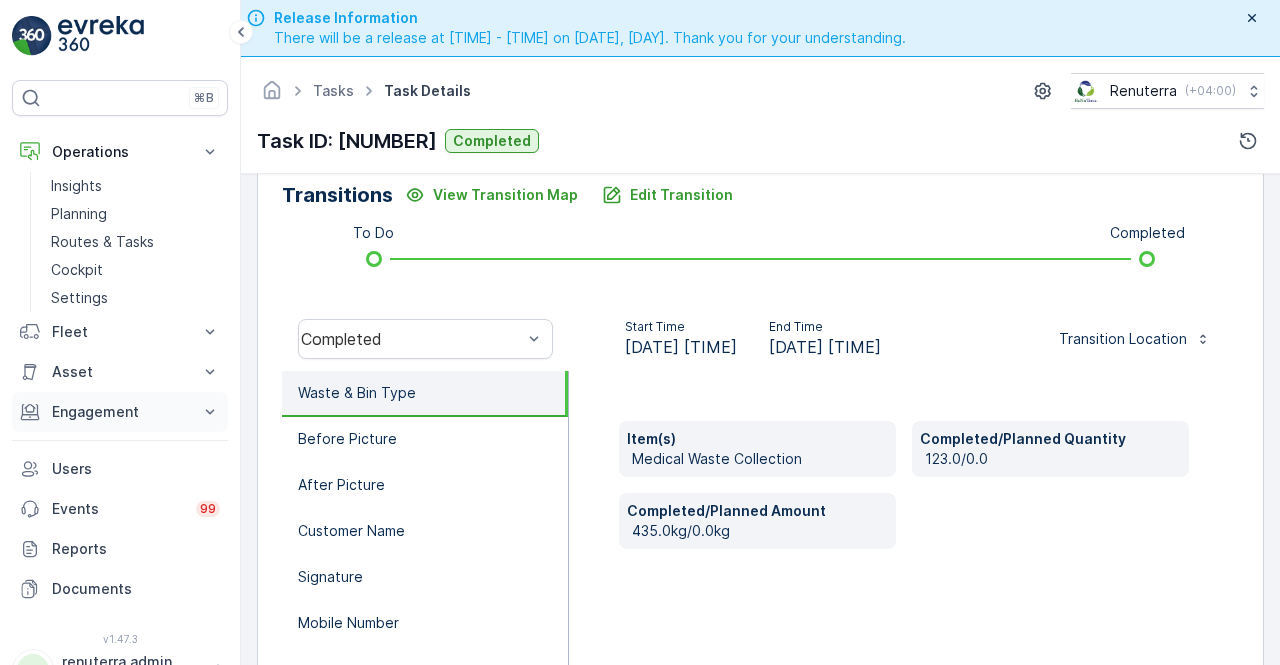 click 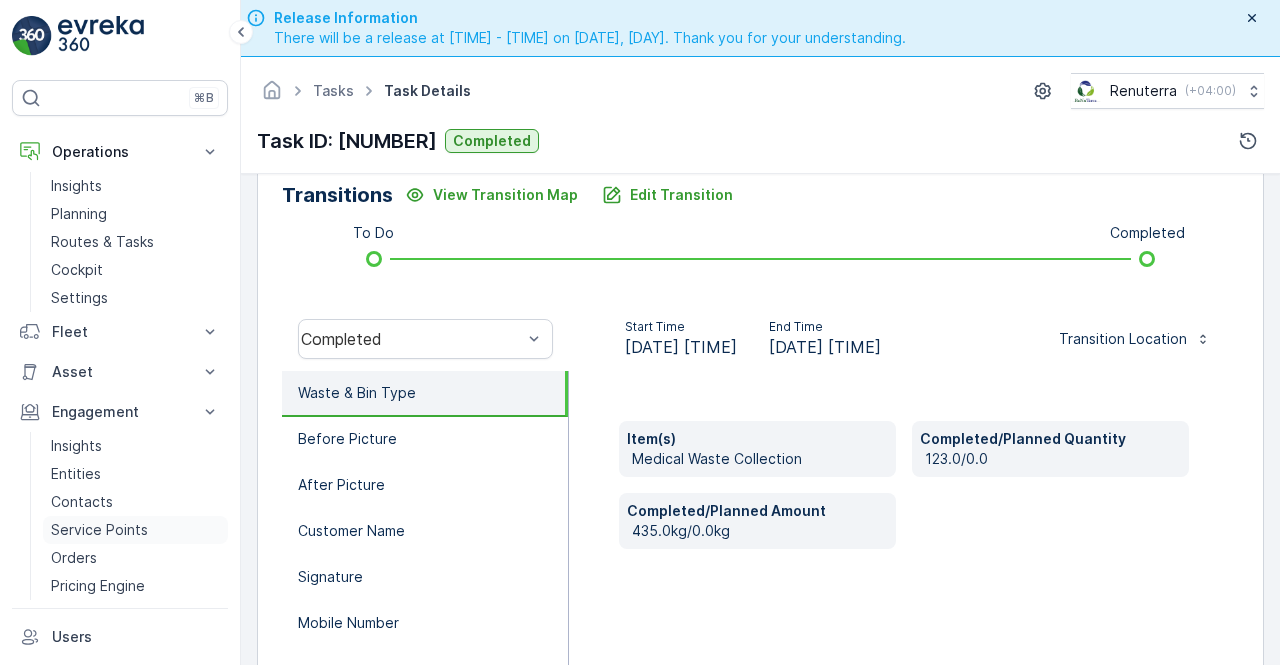 click on "Service Points" at bounding box center [99, 530] 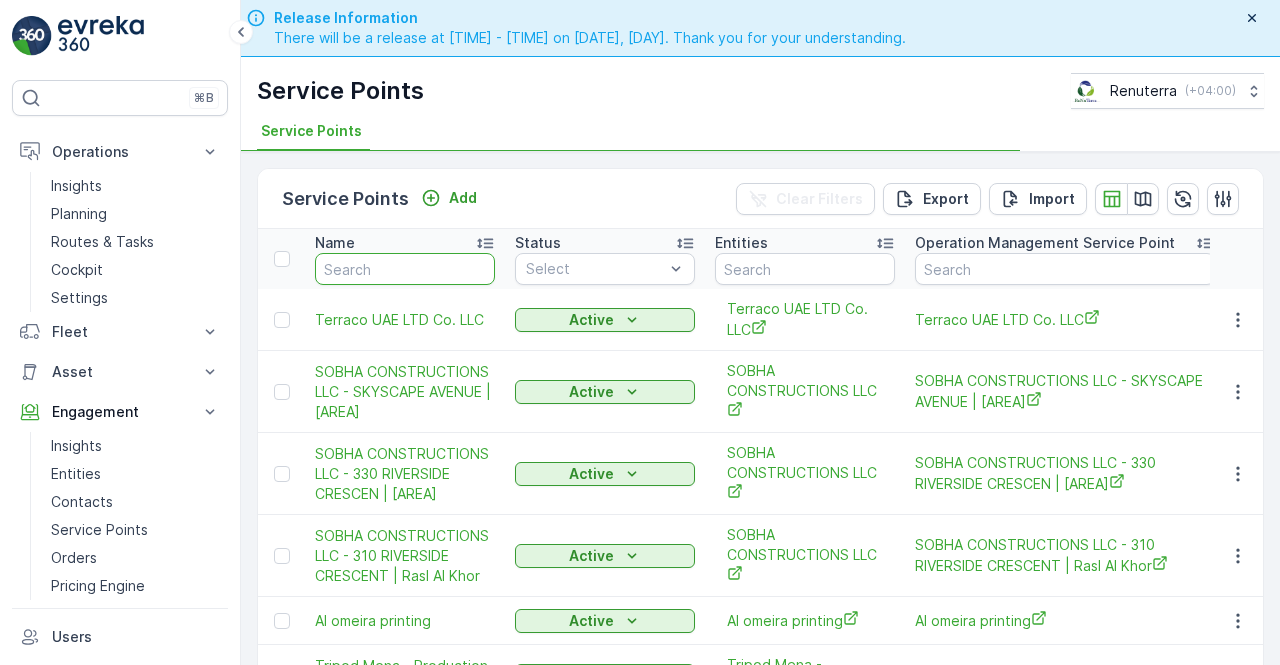 click at bounding box center [405, 269] 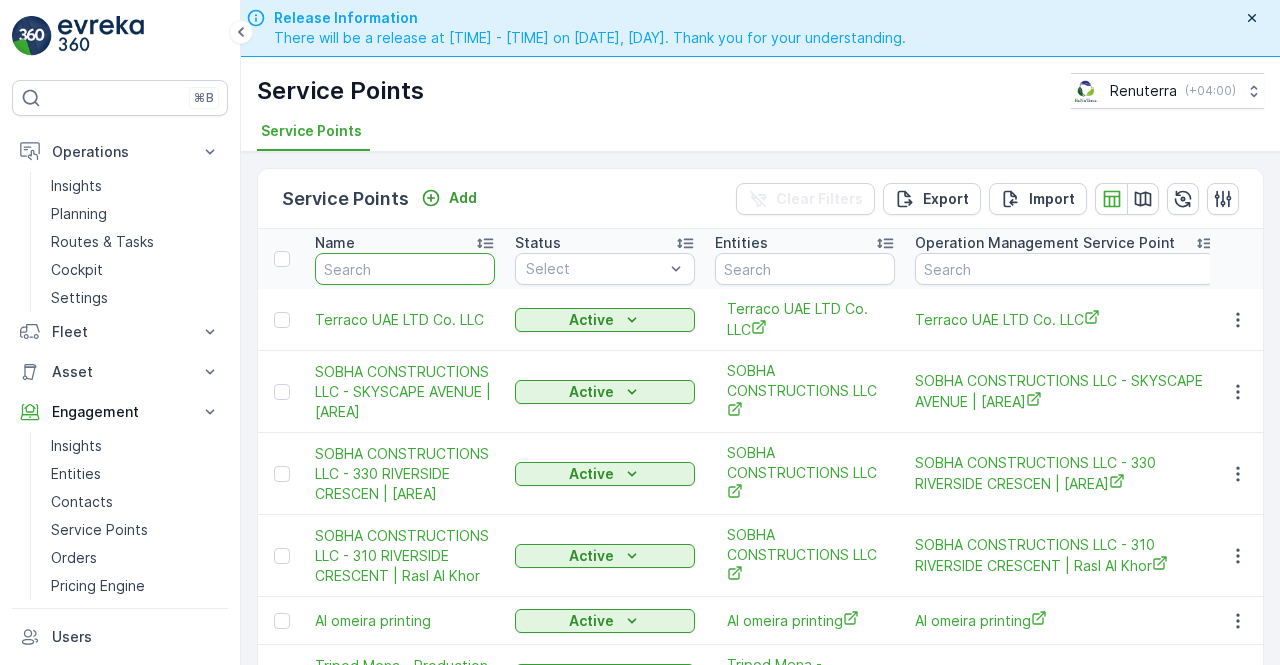 click at bounding box center [405, 269] 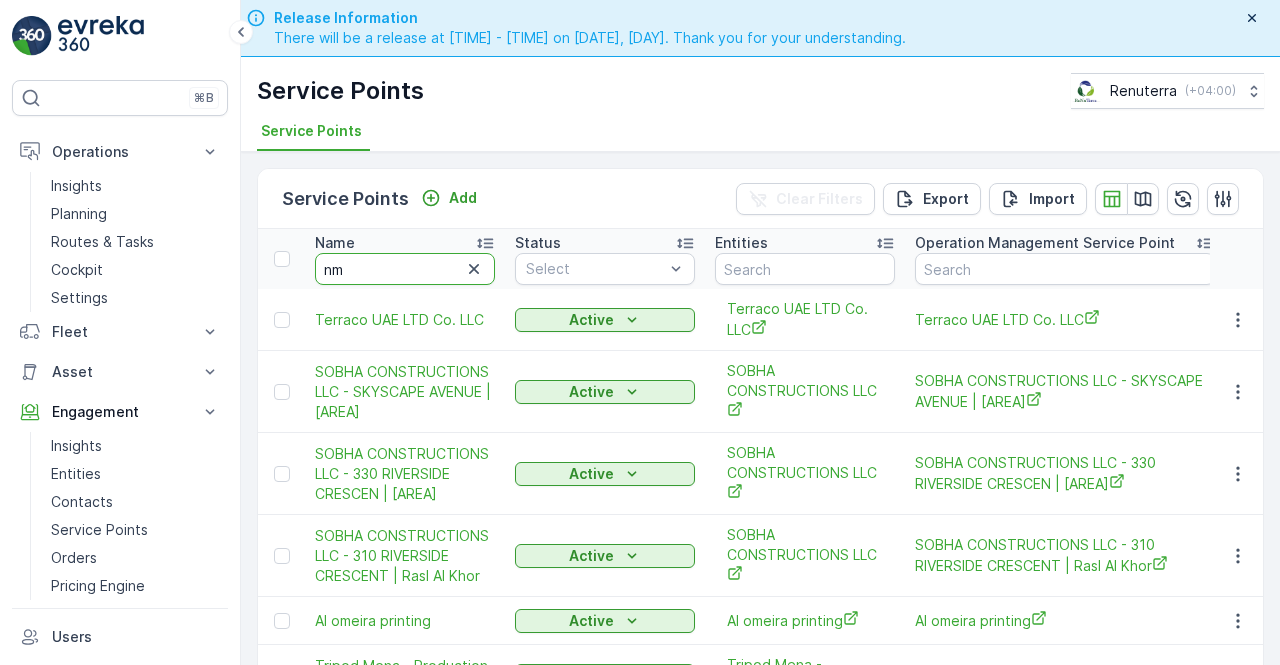 type on "nmc" 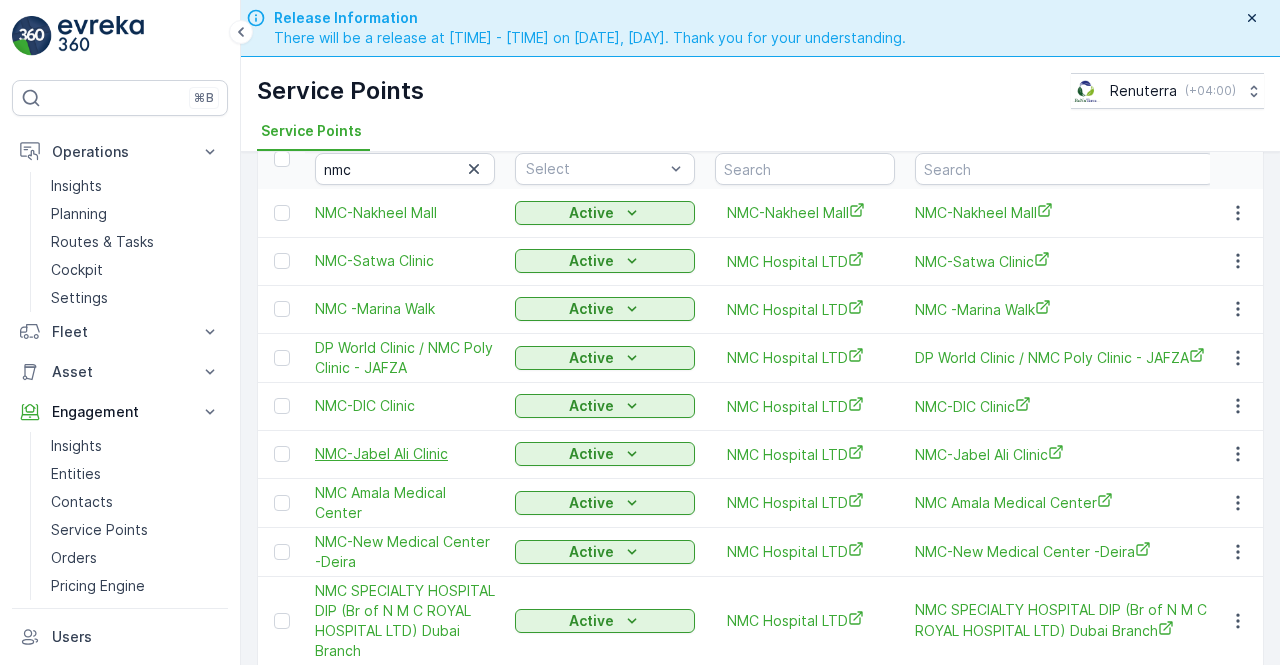 scroll, scrollTop: 172, scrollLeft: 0, axis: vertical 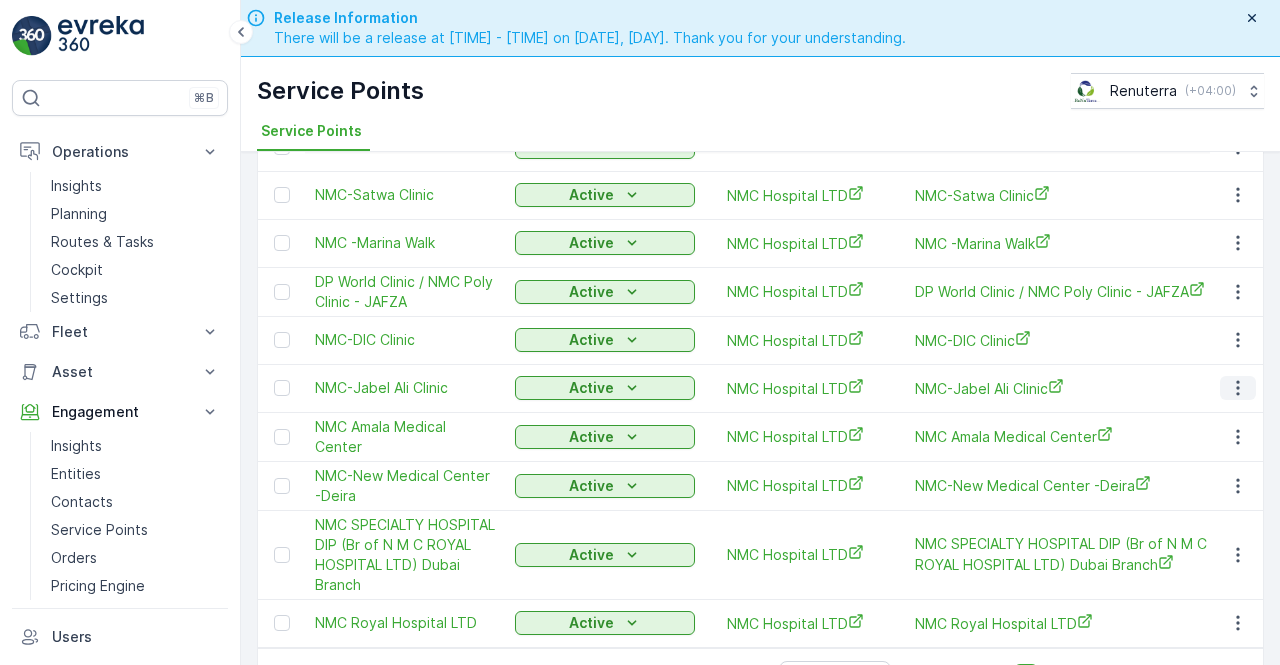 click 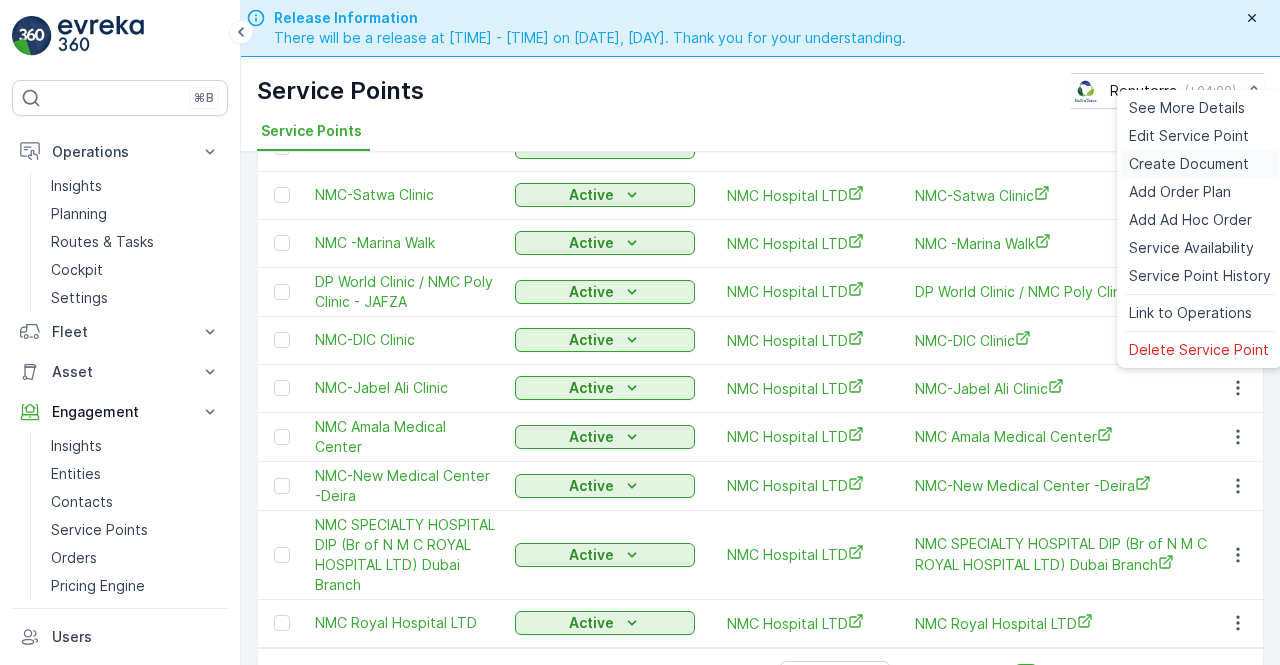click on "Create Document" at bounding box center [1189, 164] 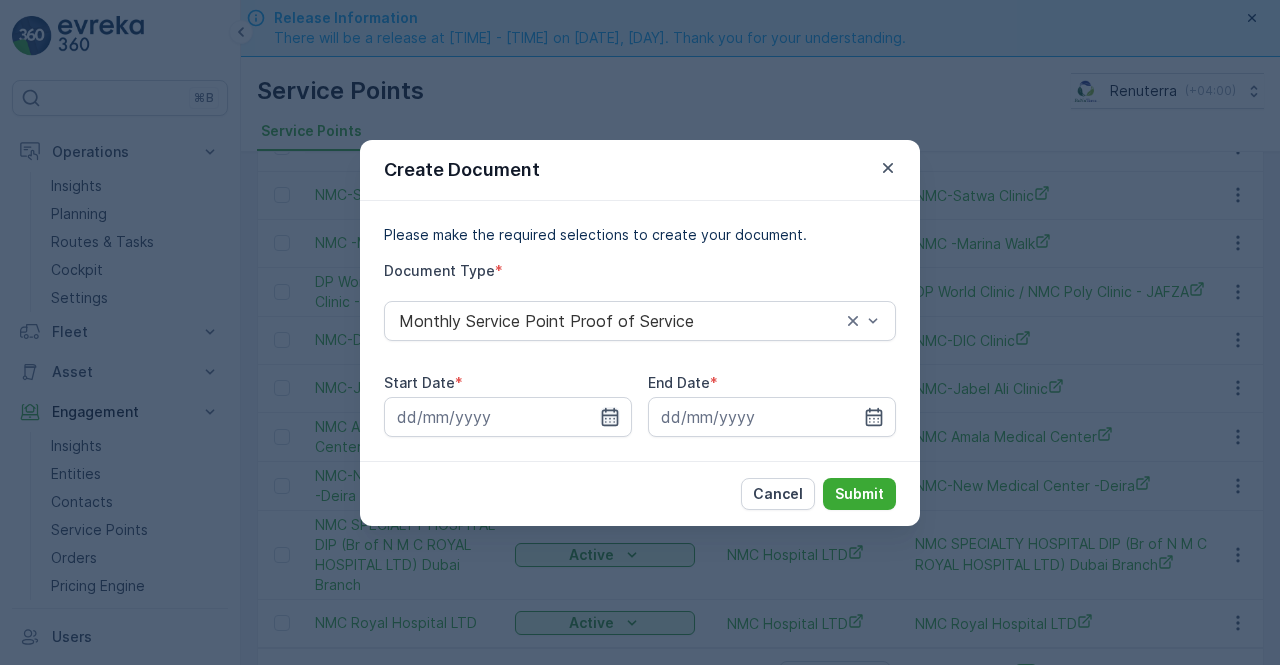 click 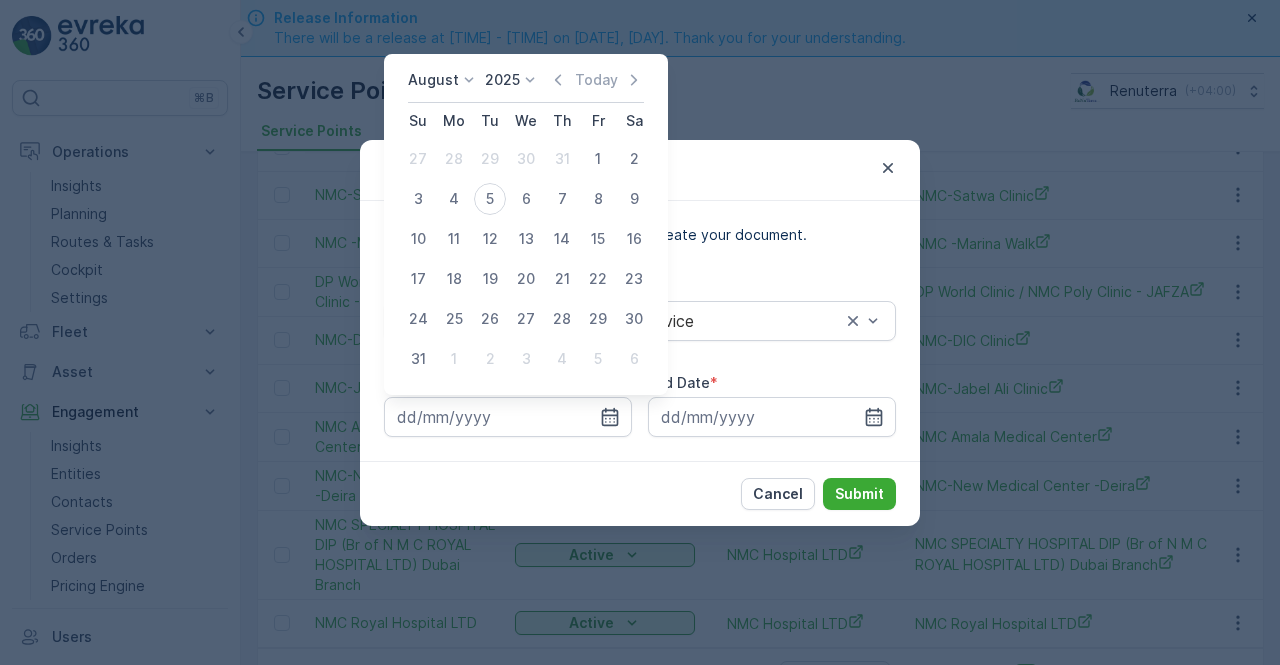 click 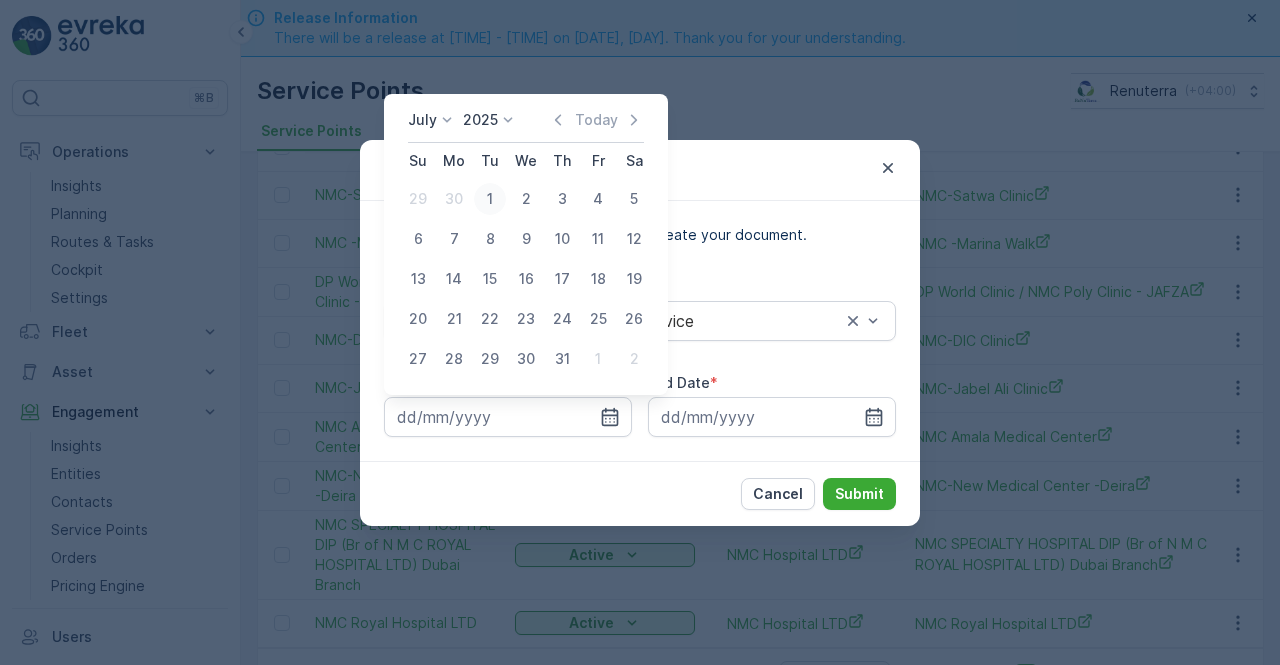 click on "1" at bounding box center (490, 199) 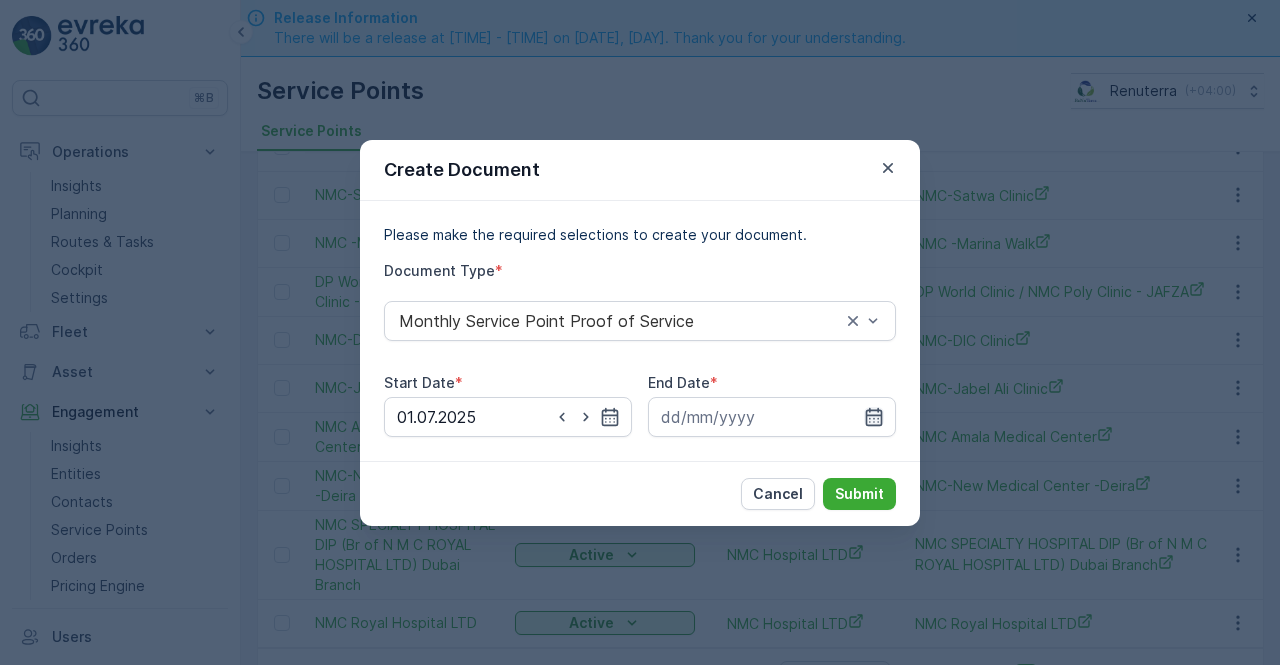 click 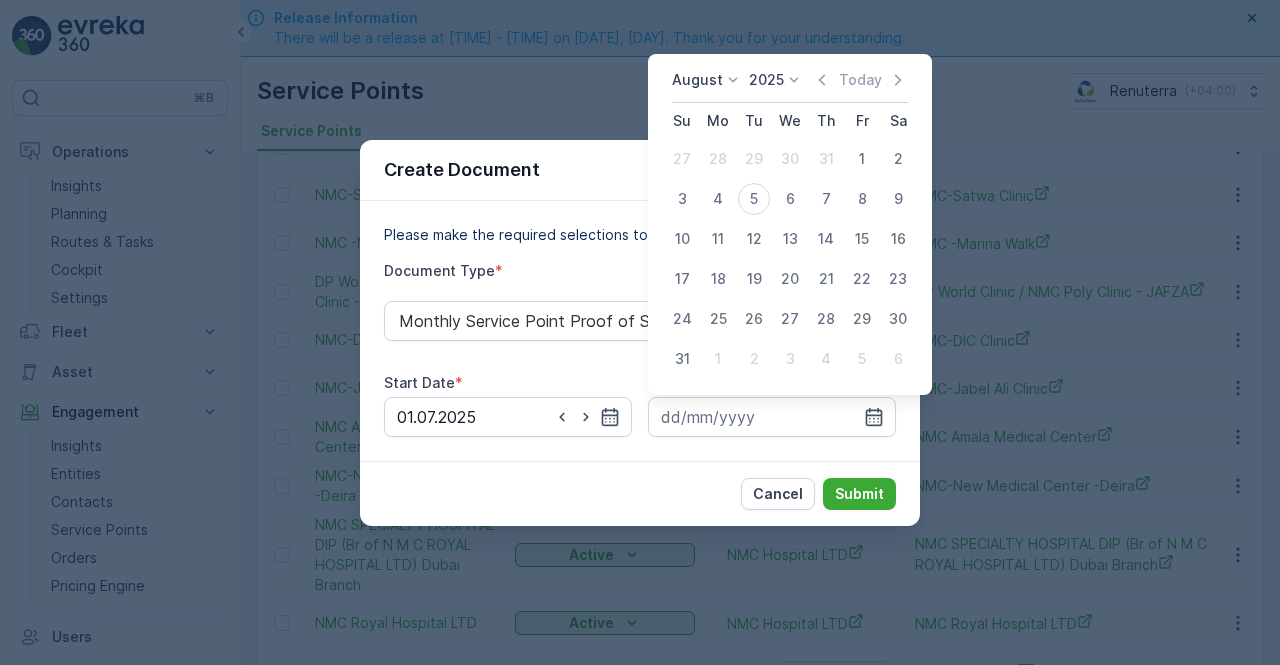 click 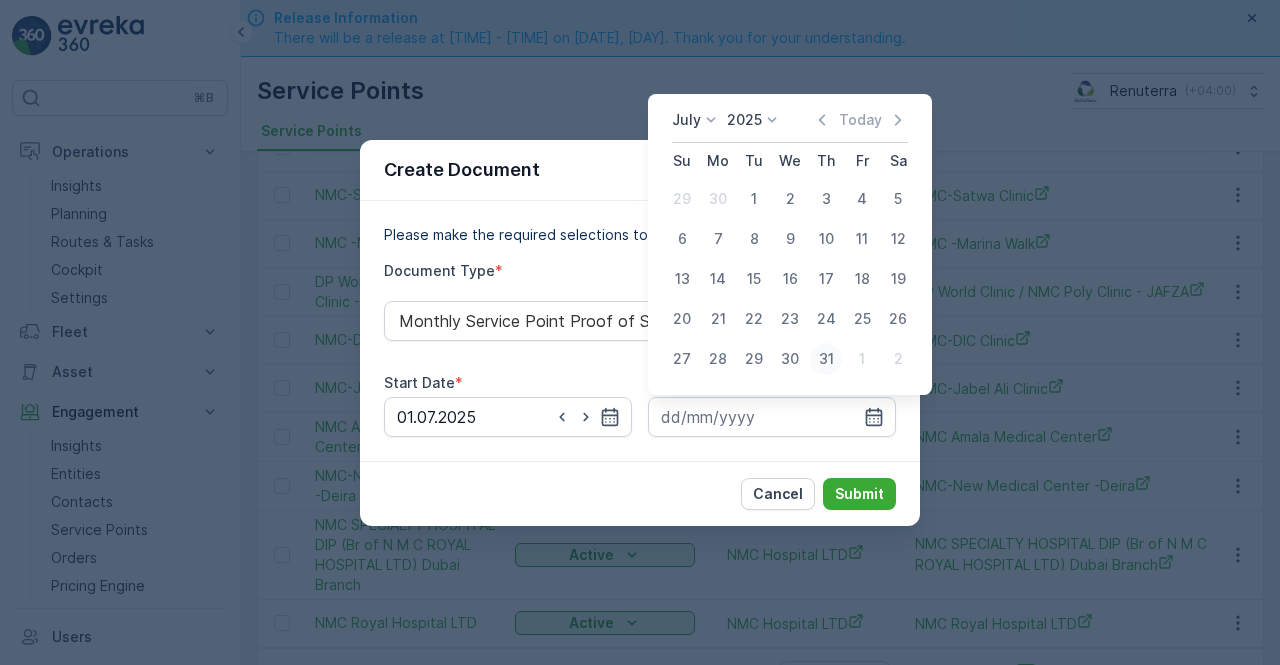 click on "31" at bounding box center [826, 359] 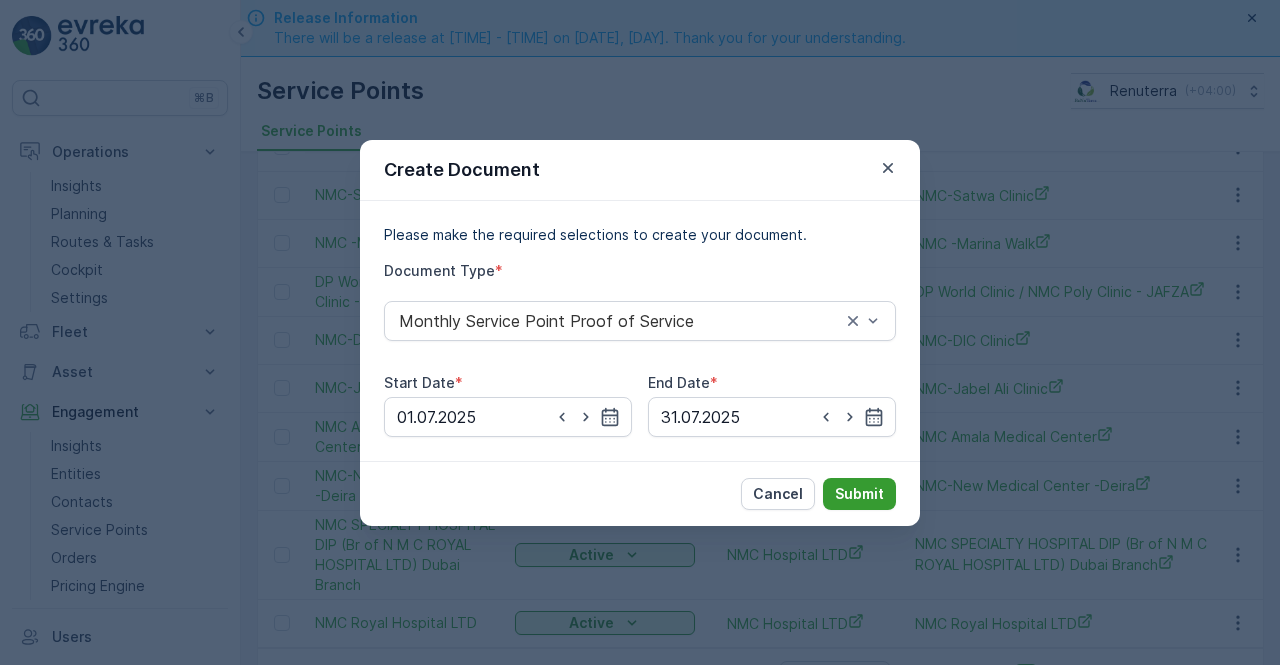 click on "Submit" at bounding box center (859, 494) 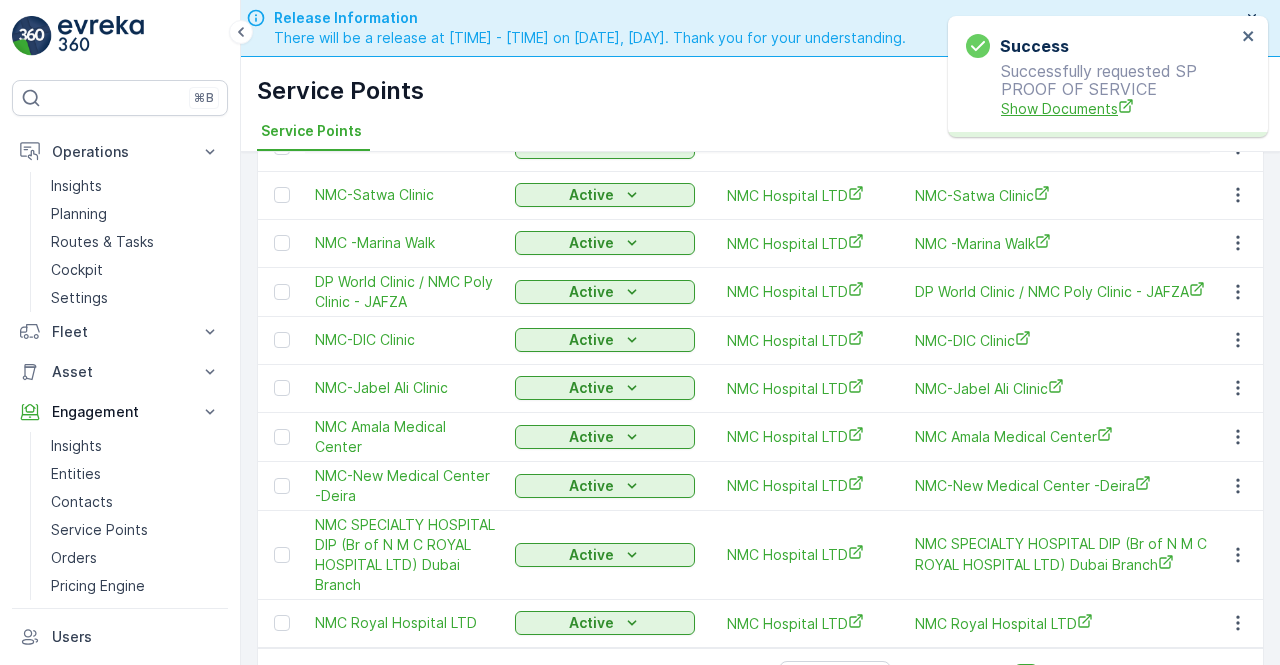 click on "Show Documents" at bounding box center [1118, 108] 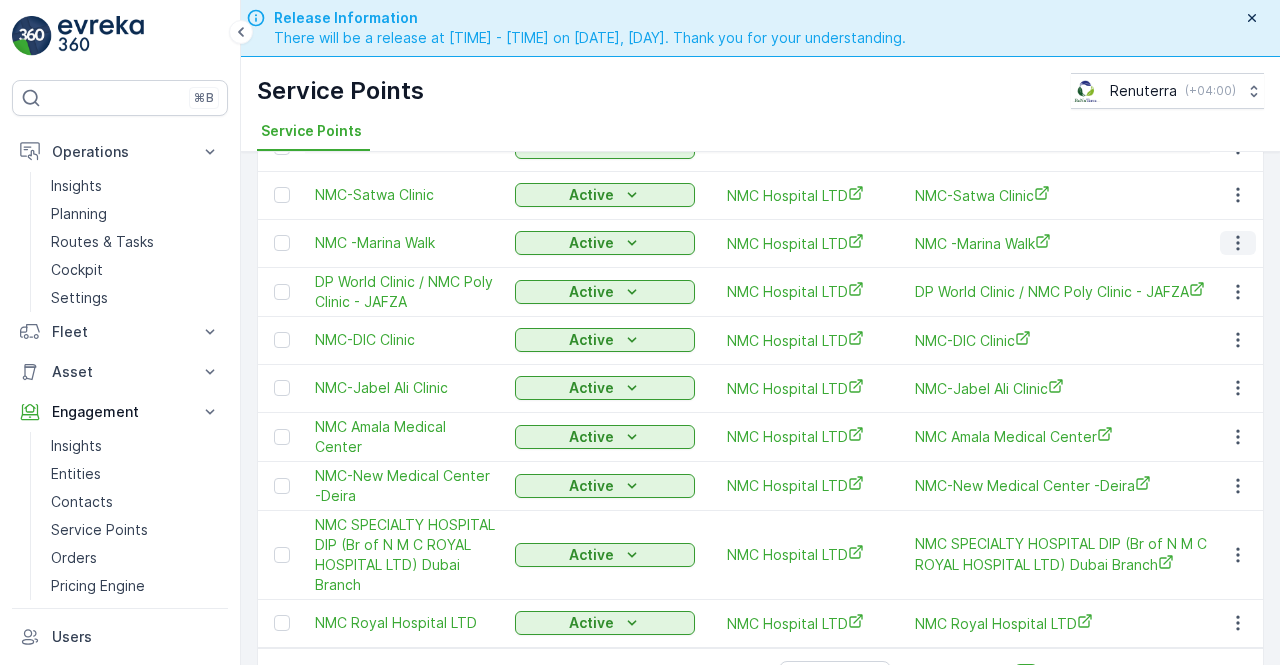 click 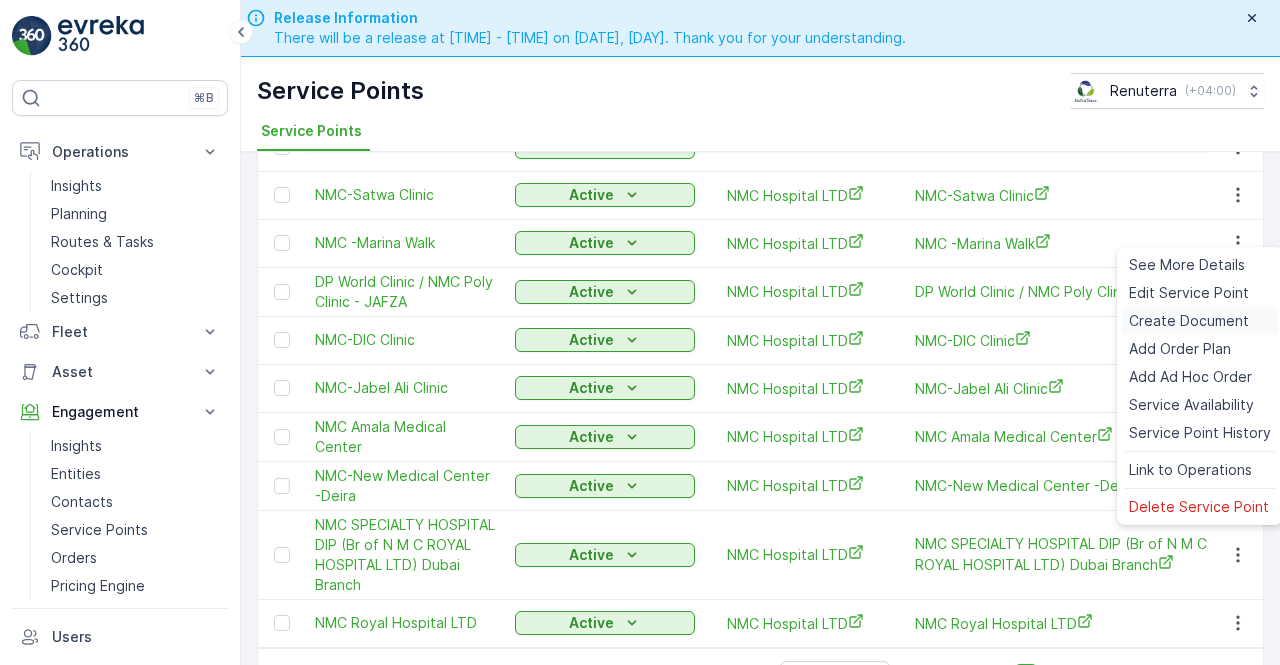 click on "Create Document" at bounding box center (1189, 321) 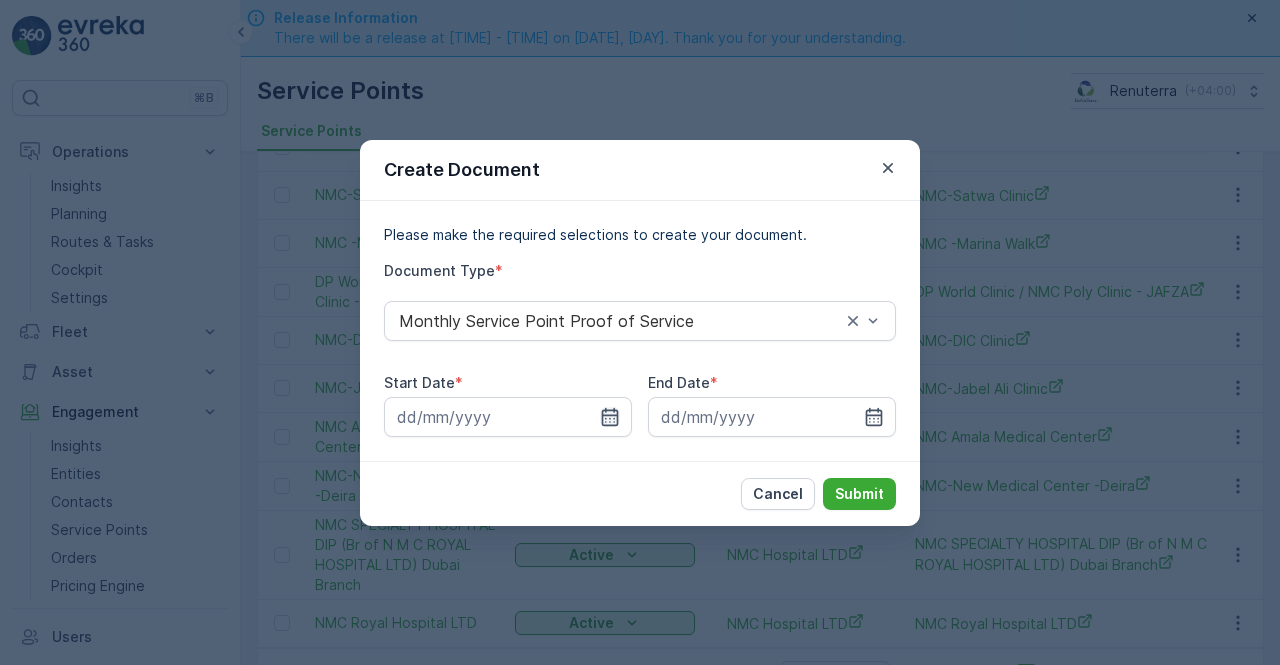 click 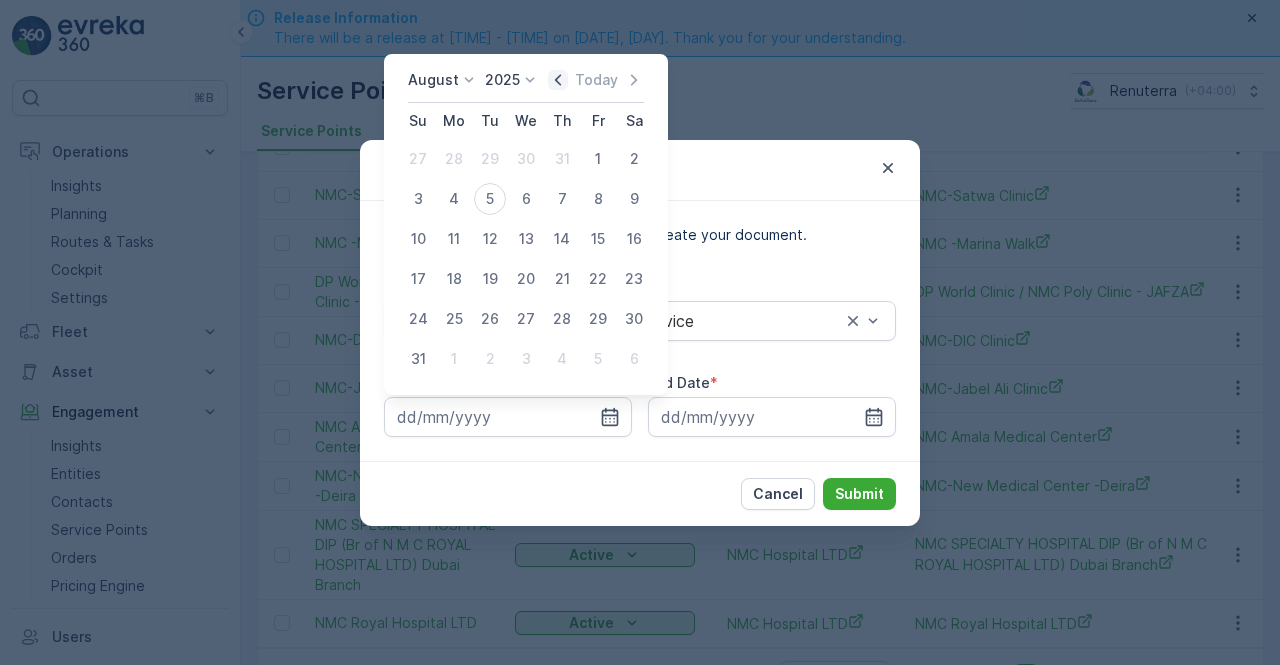 click 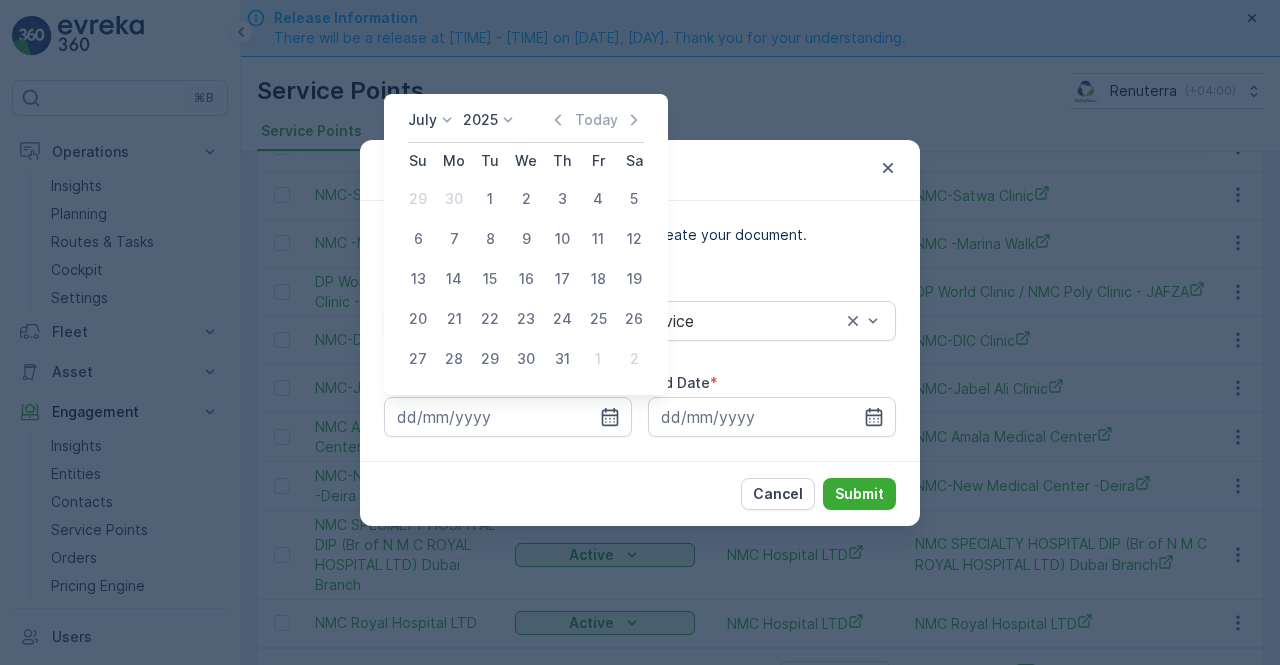 click on "1" at bounding box center (490, 199) 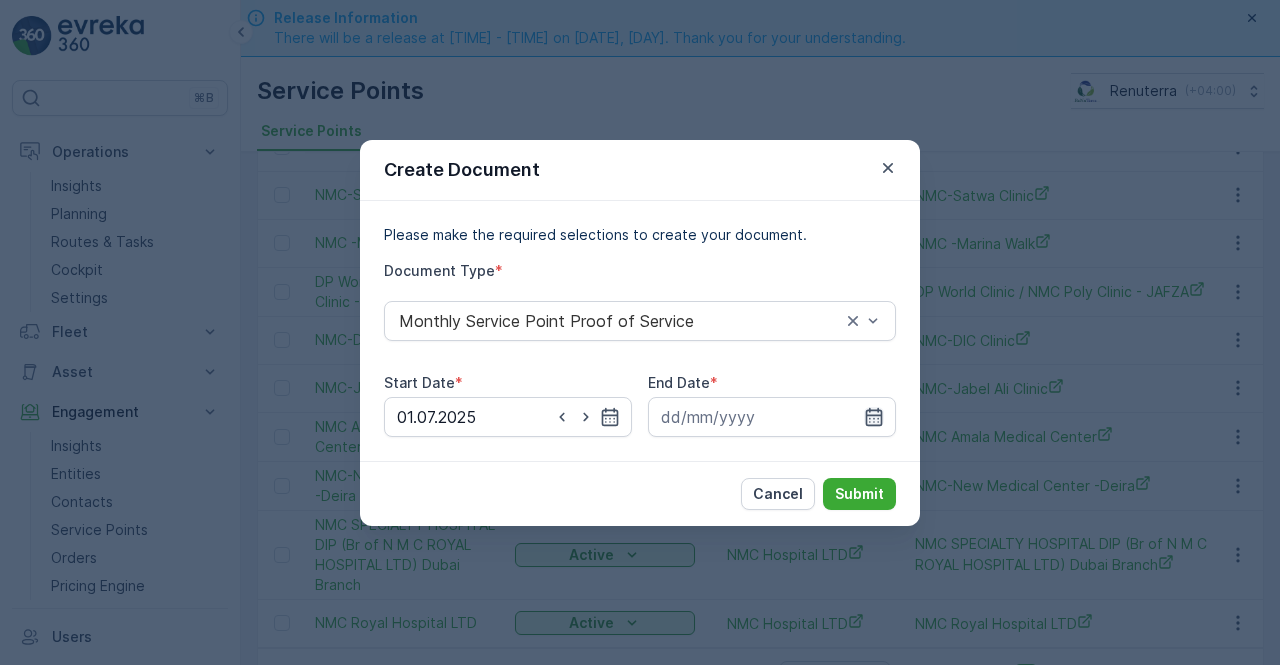 click 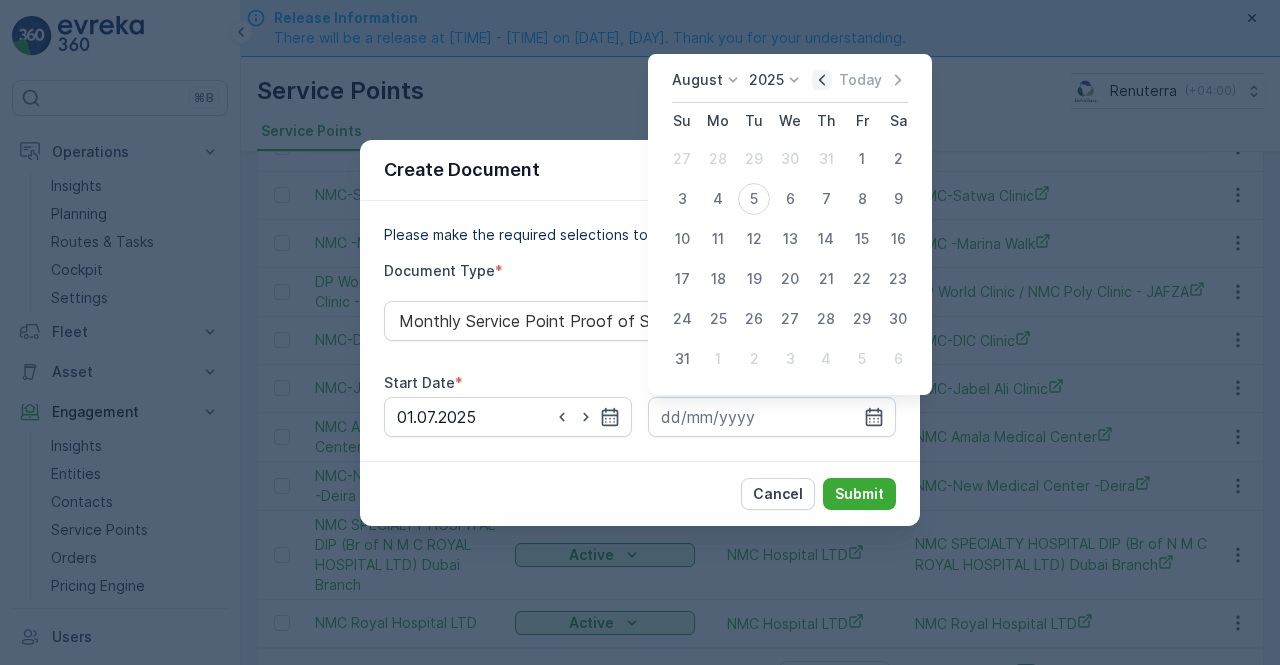 click 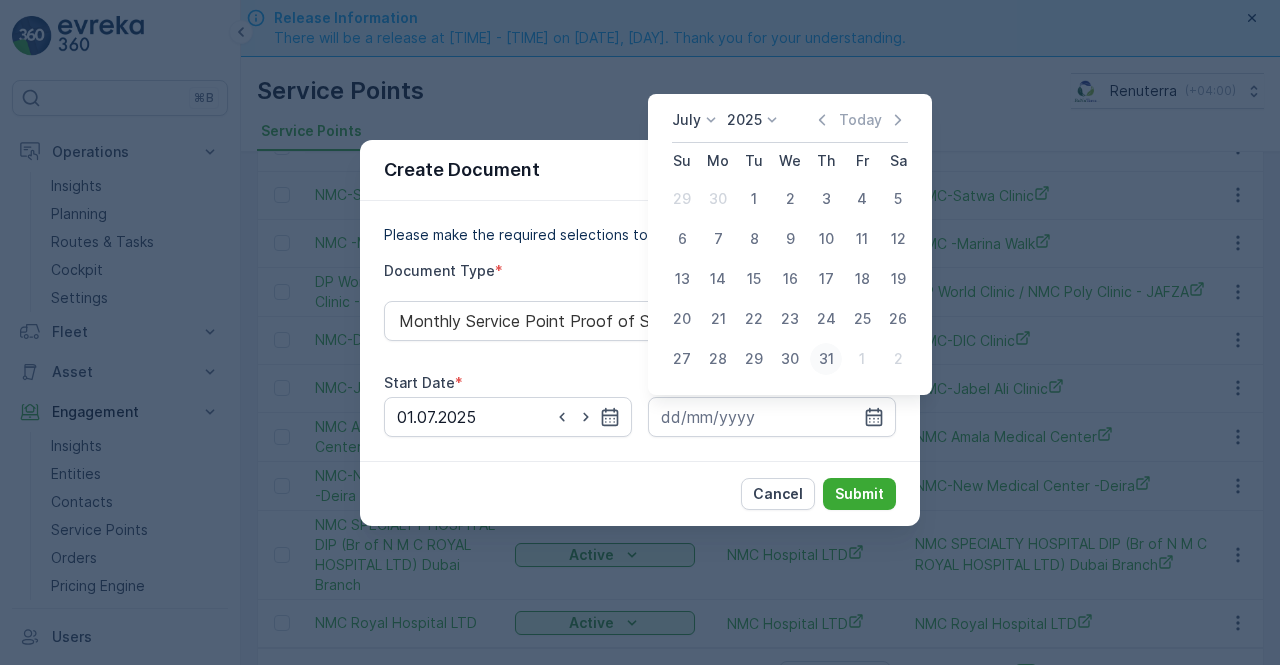 click on "31" at bounding box center [826, 359] 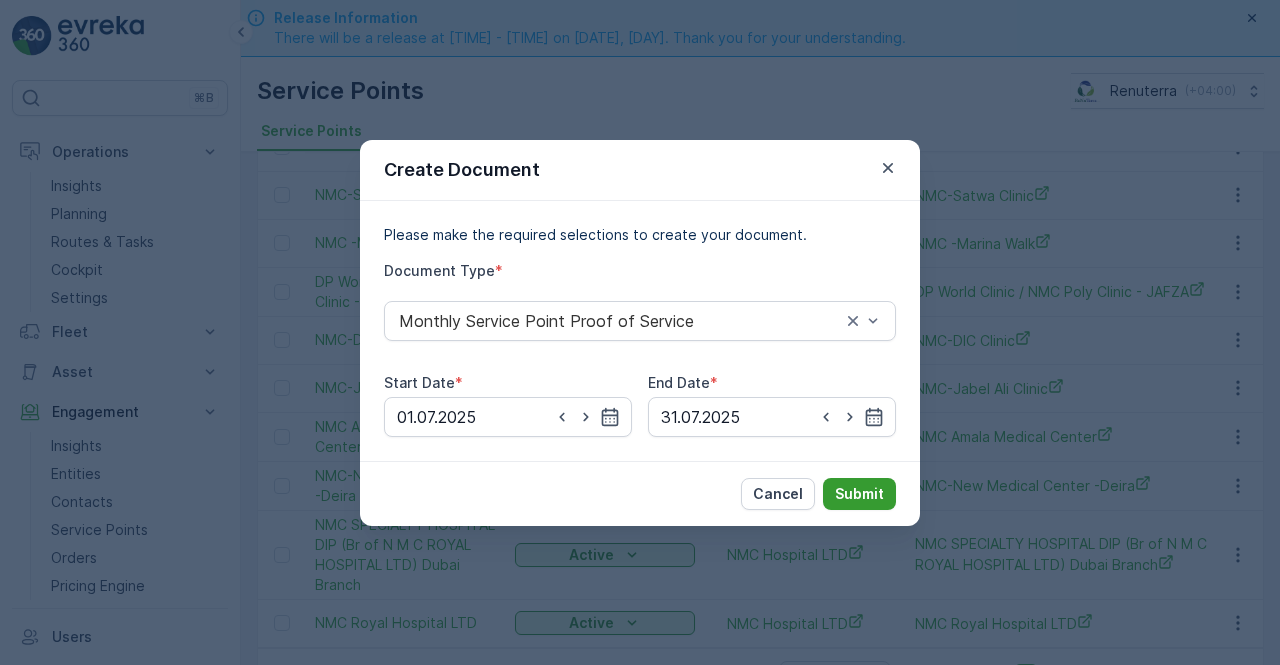 click on "Submit" at bounding box center [859, 494] 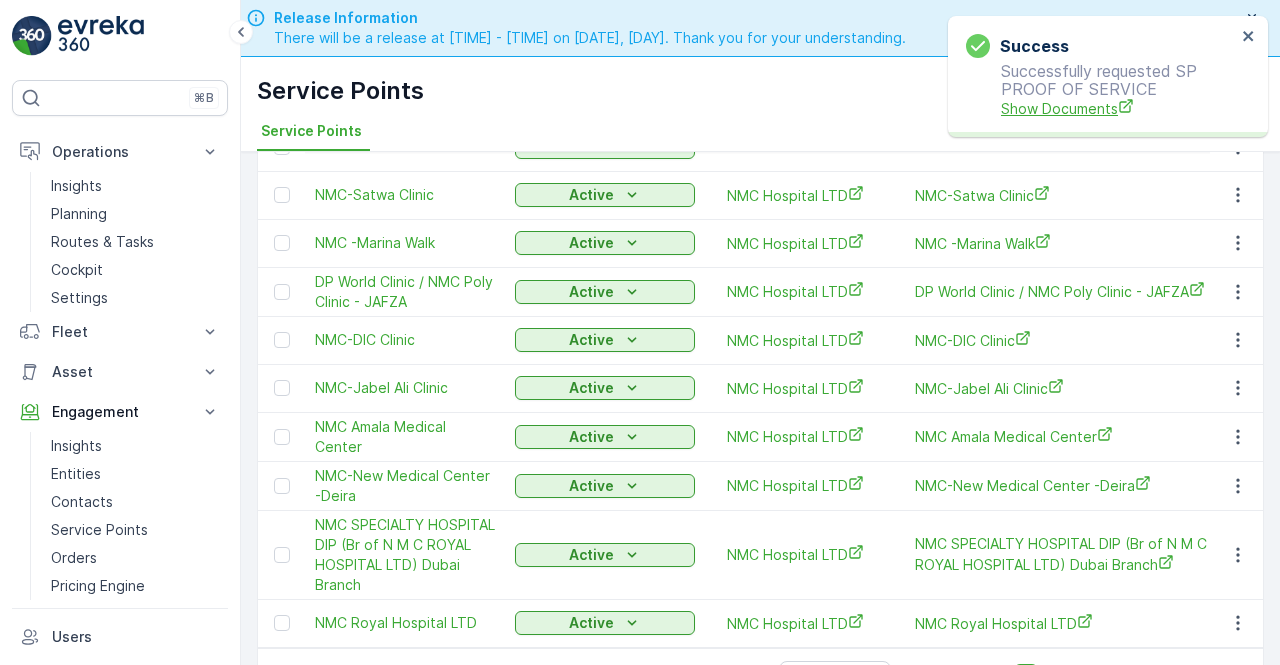 click on "Show Documents" at bounding box center (1118, 108) 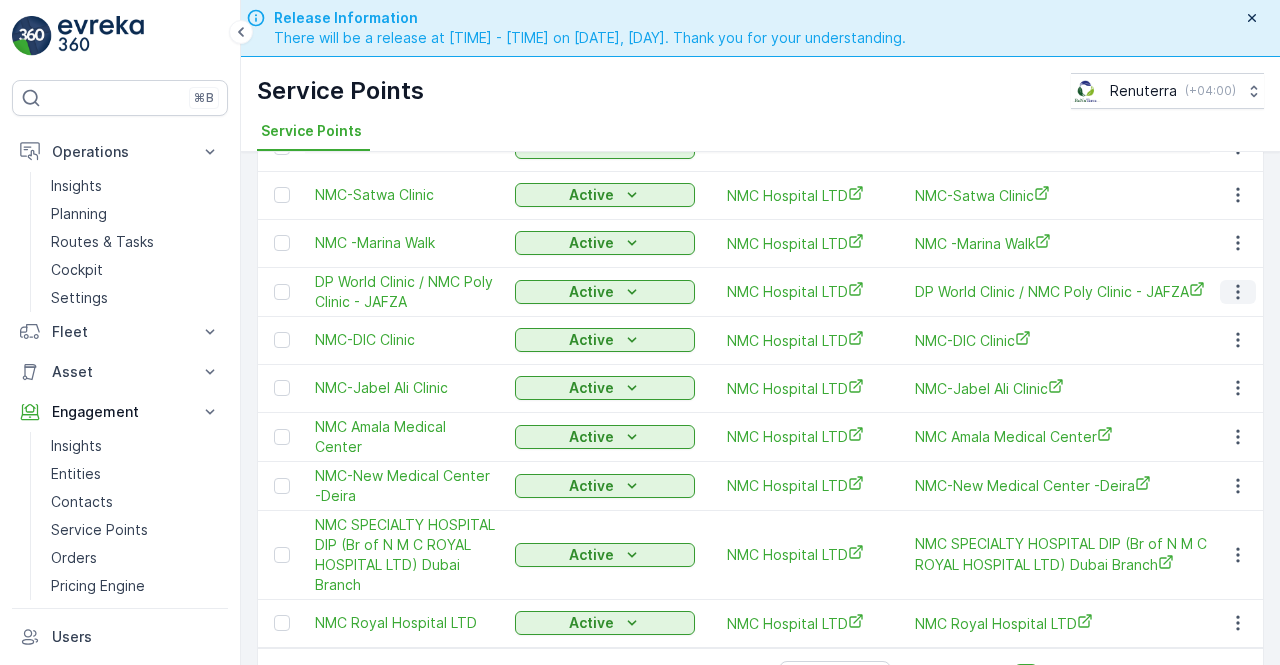 click 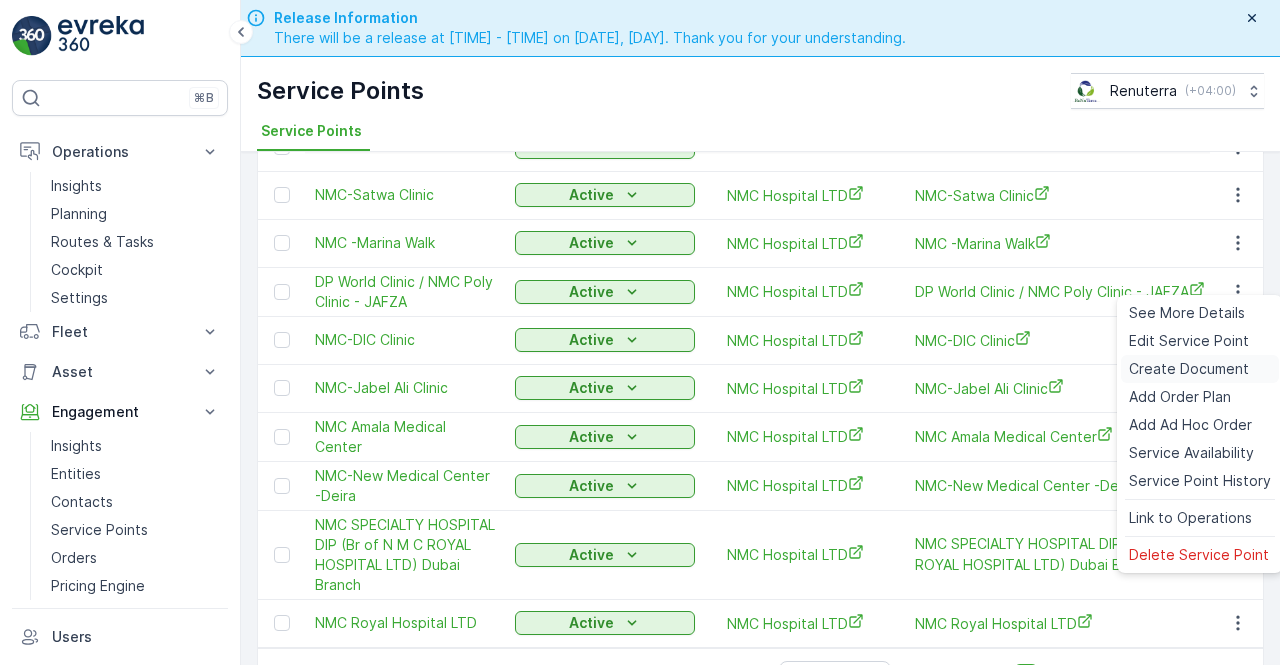 click on "Create Document" at bounding box center (1189, 369) 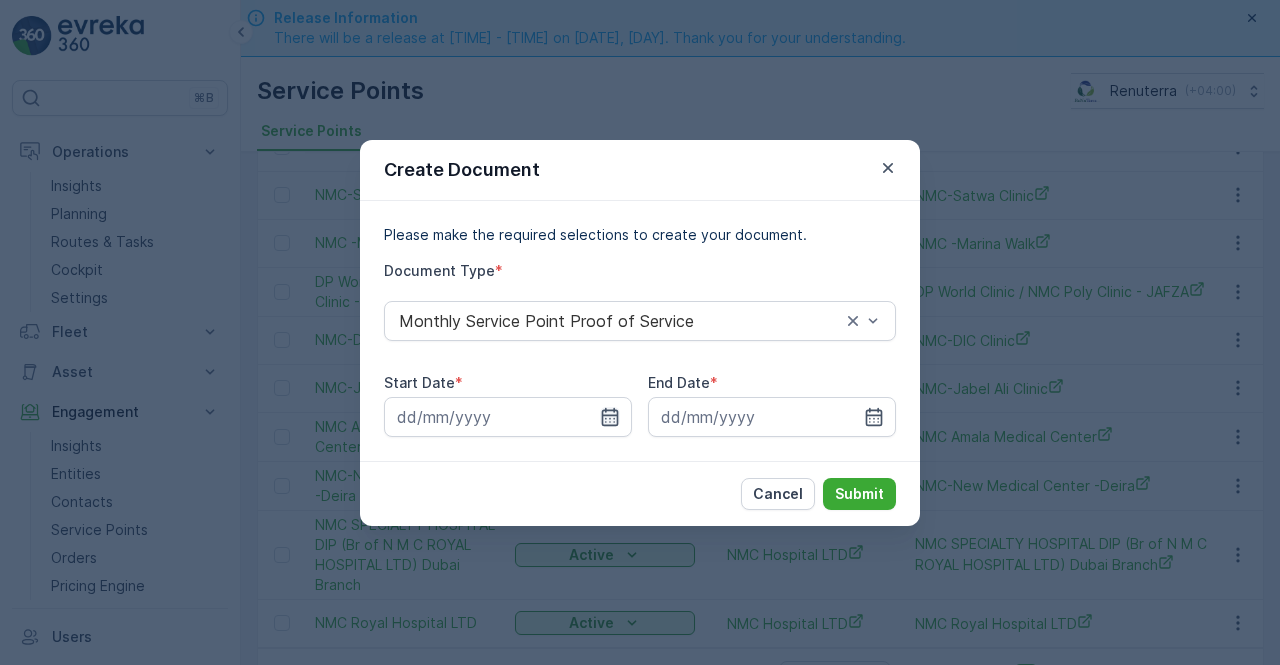click 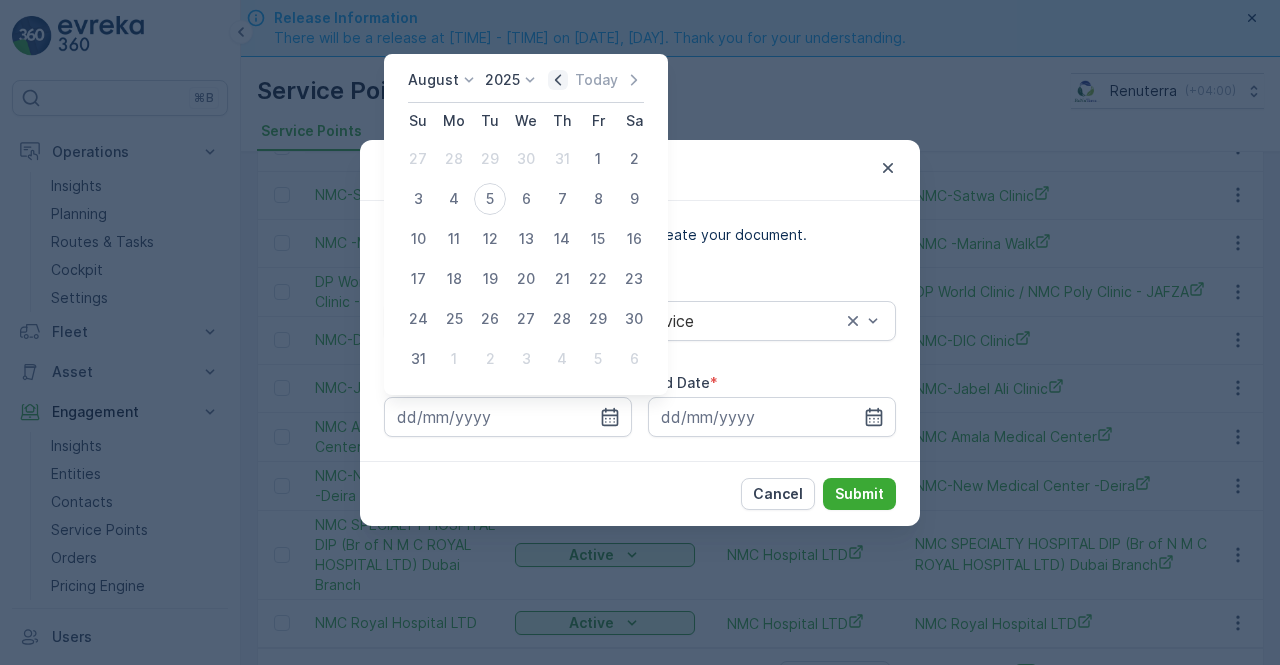 click 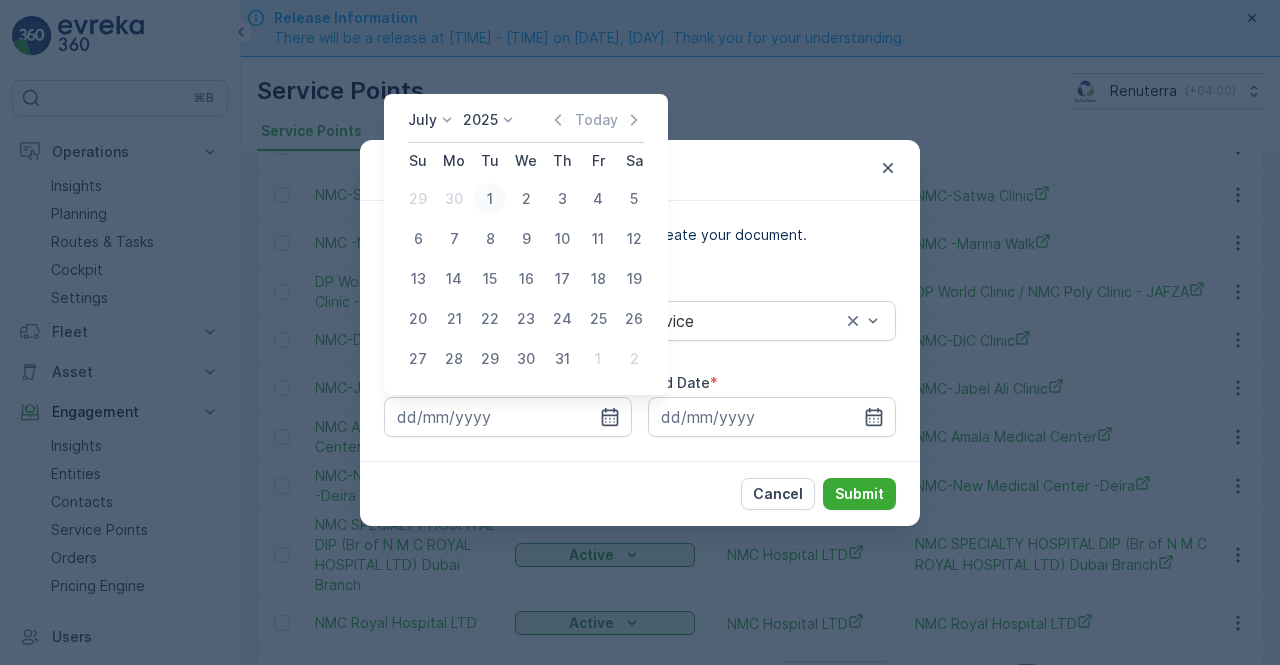 click on "1" at bounding box center (490, 199) 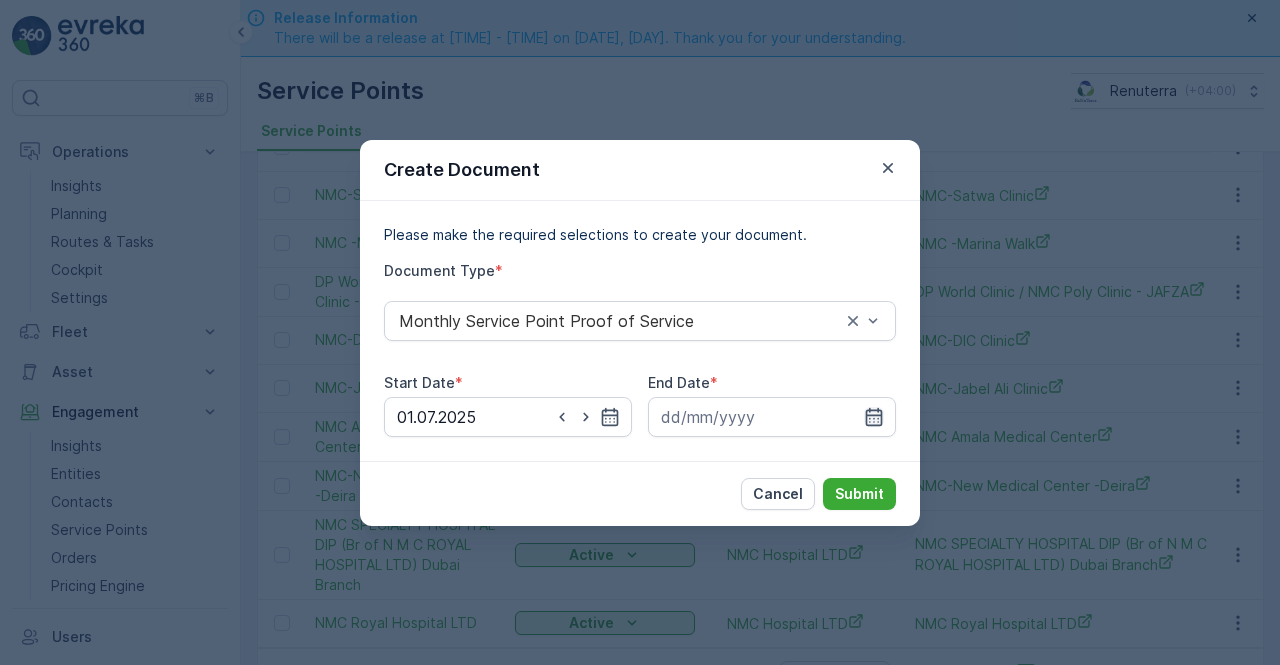 click 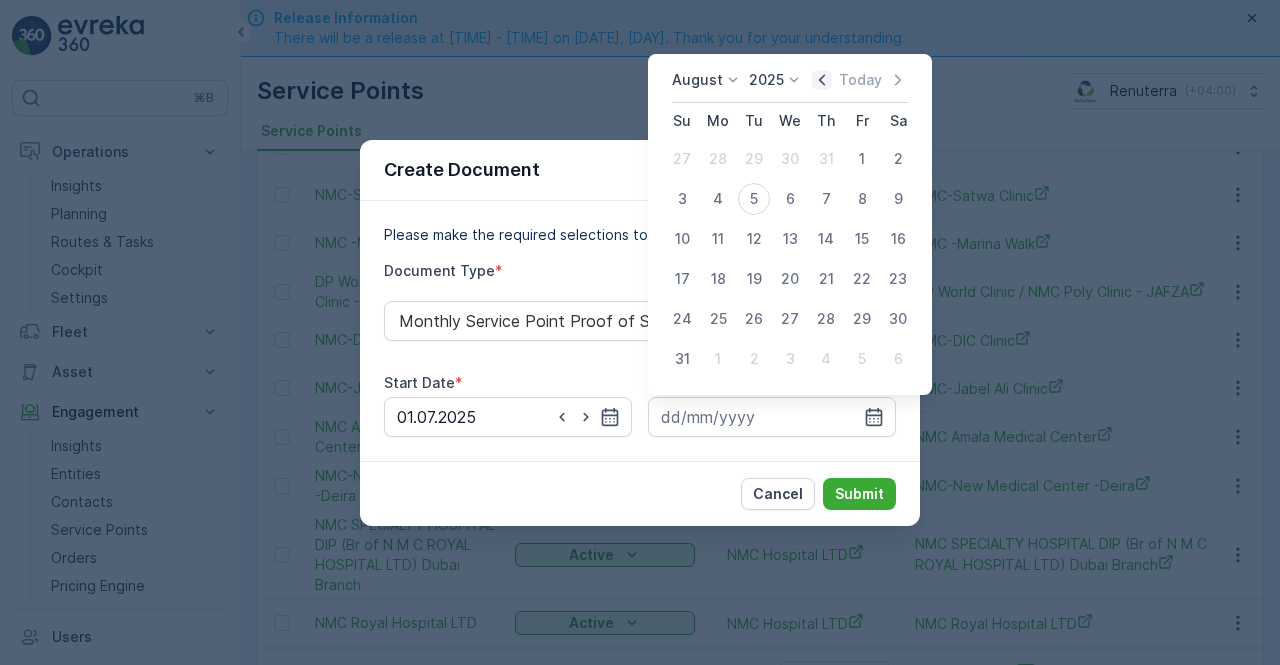 click 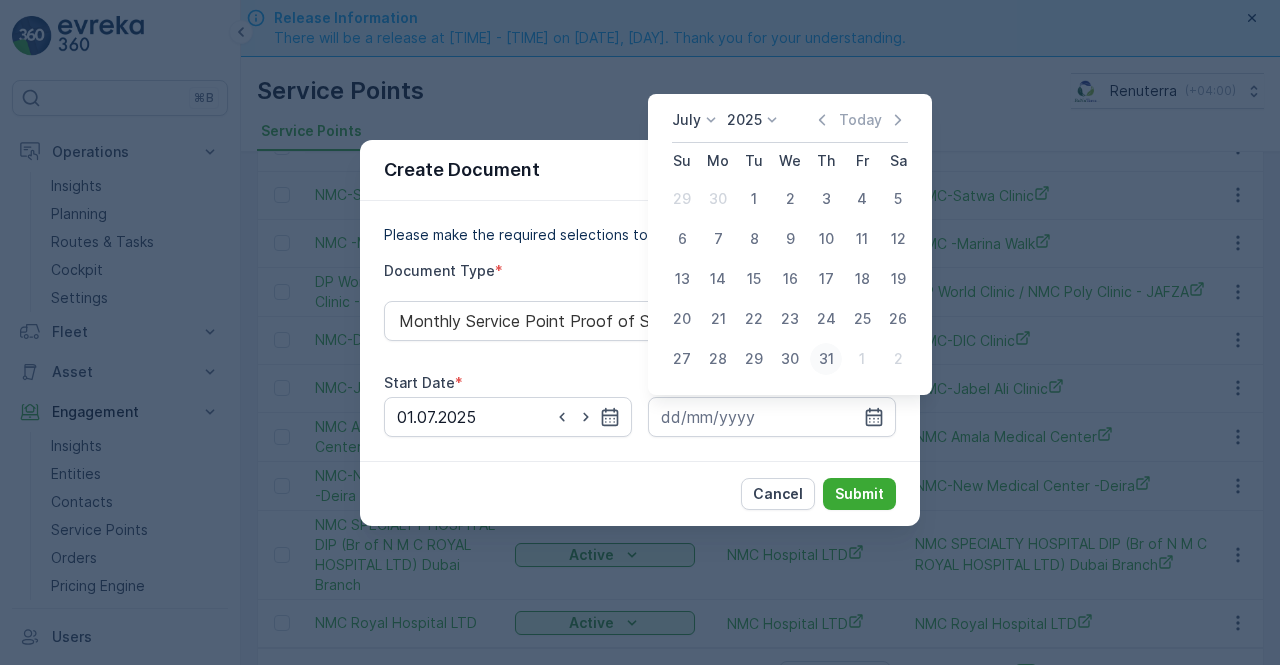 click on "31" at bounding box center (826, 359) 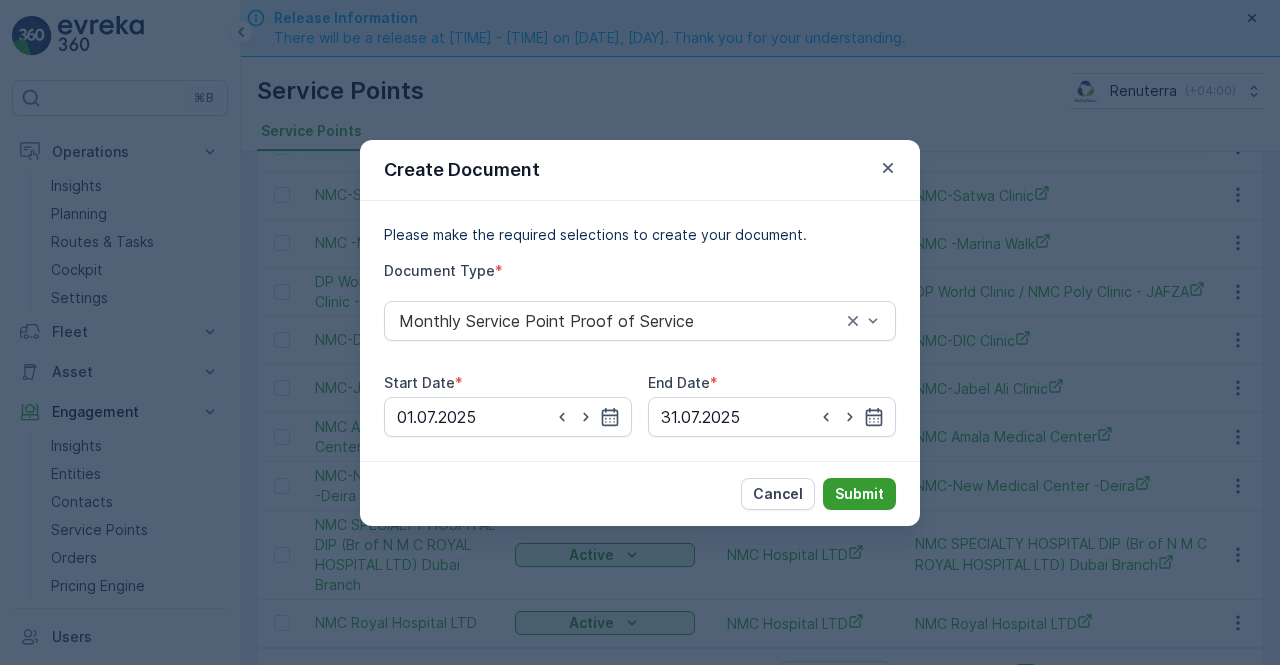 click on "Submit" at bounding box center [859, 494] 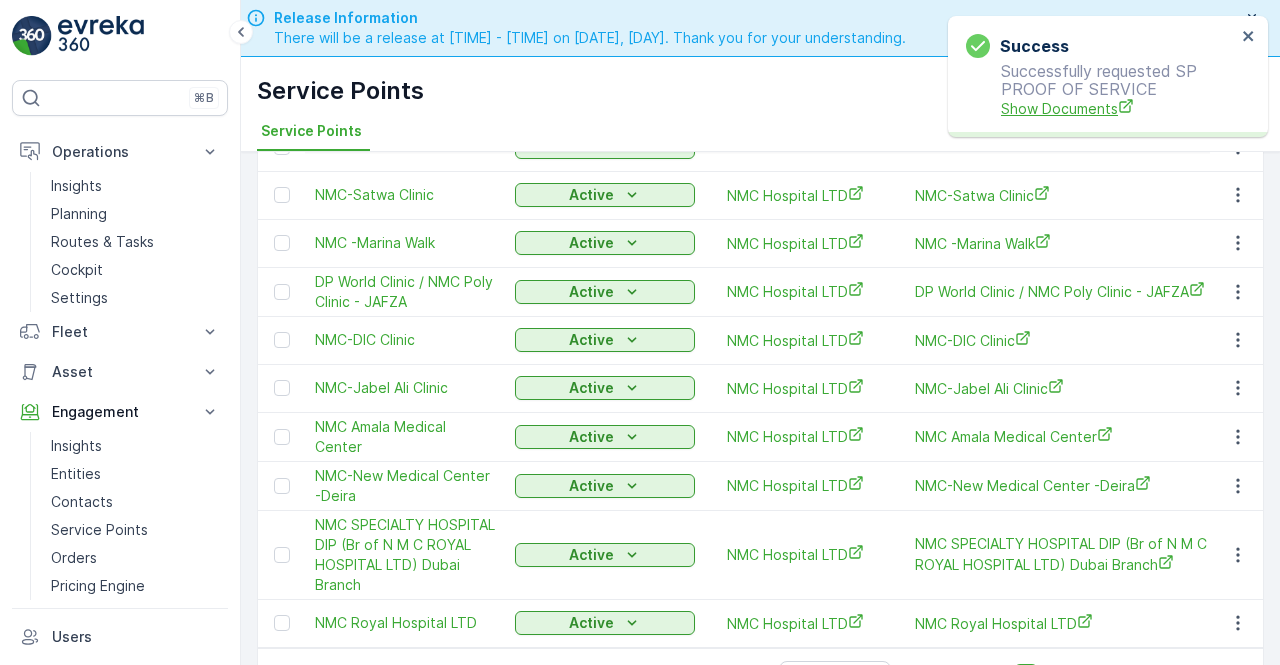 click on "Show Documents" at bounding box center (1118, 108) 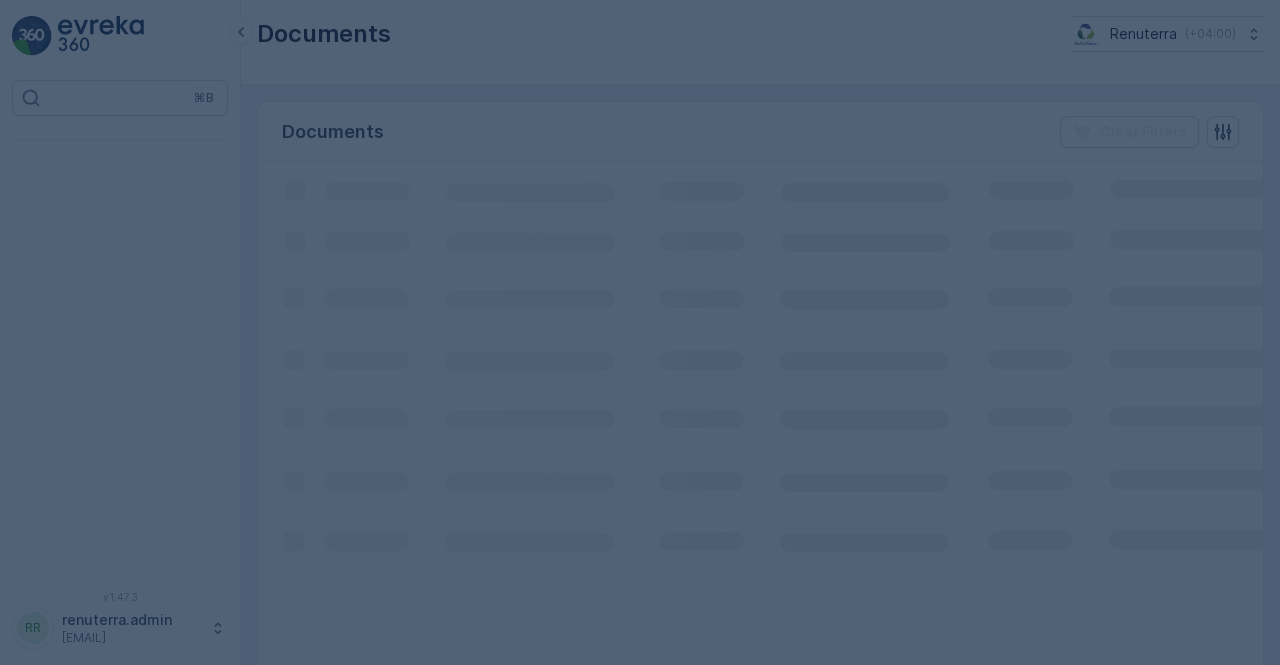 scroll, scrollTop: 0, scrollLeft: 0, axis: both 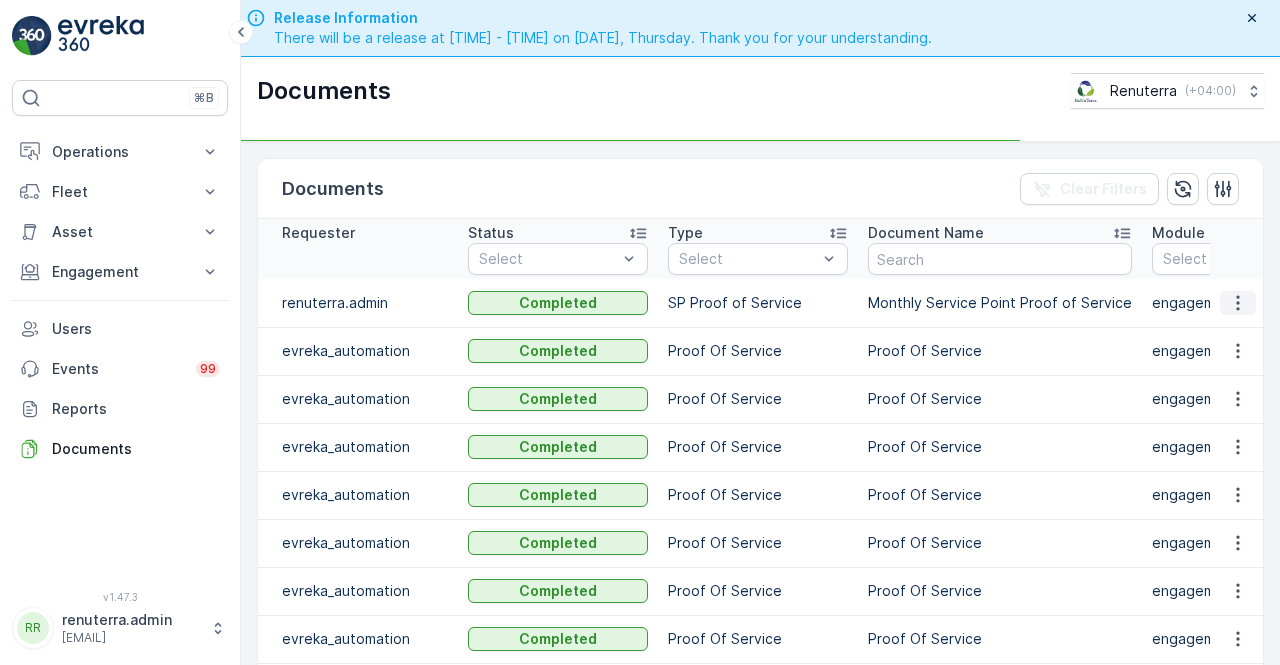 click 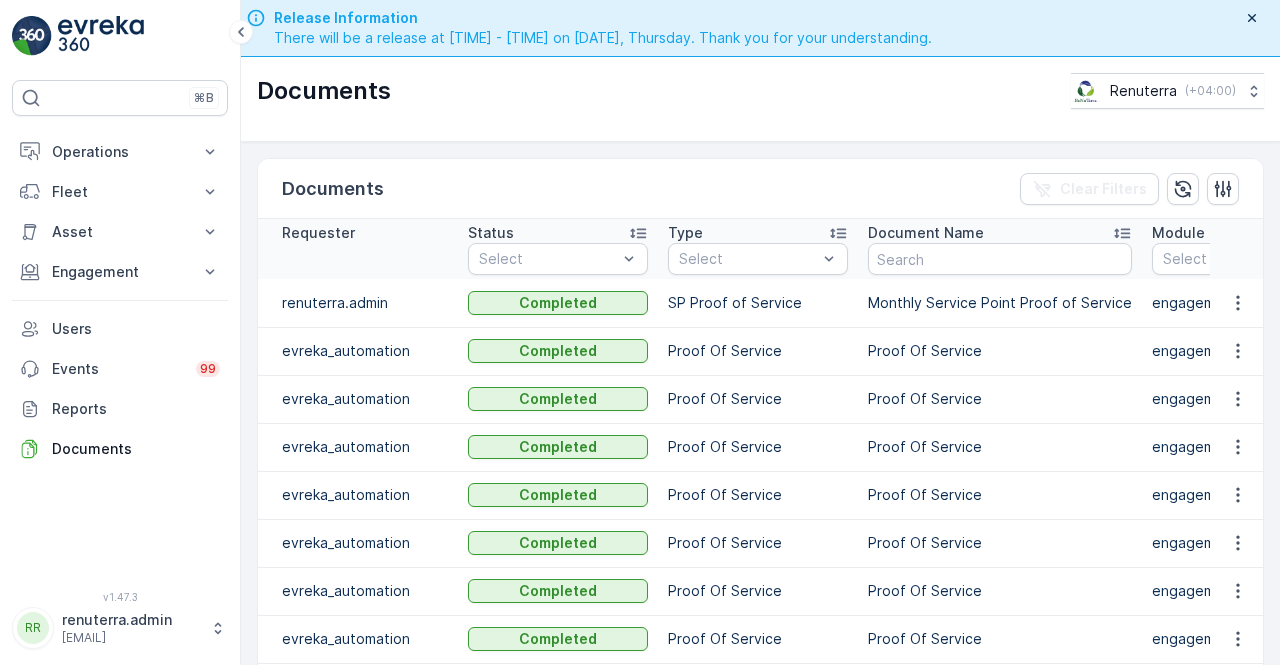 click at bounding box center [1237, 303] 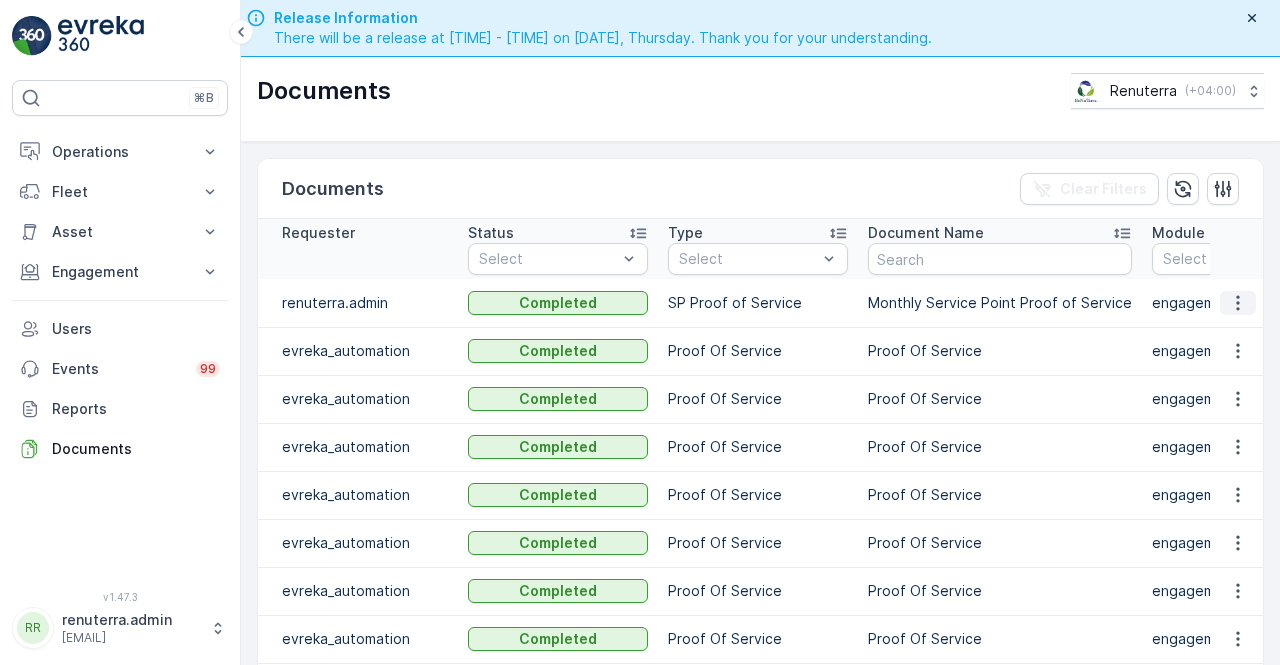 click 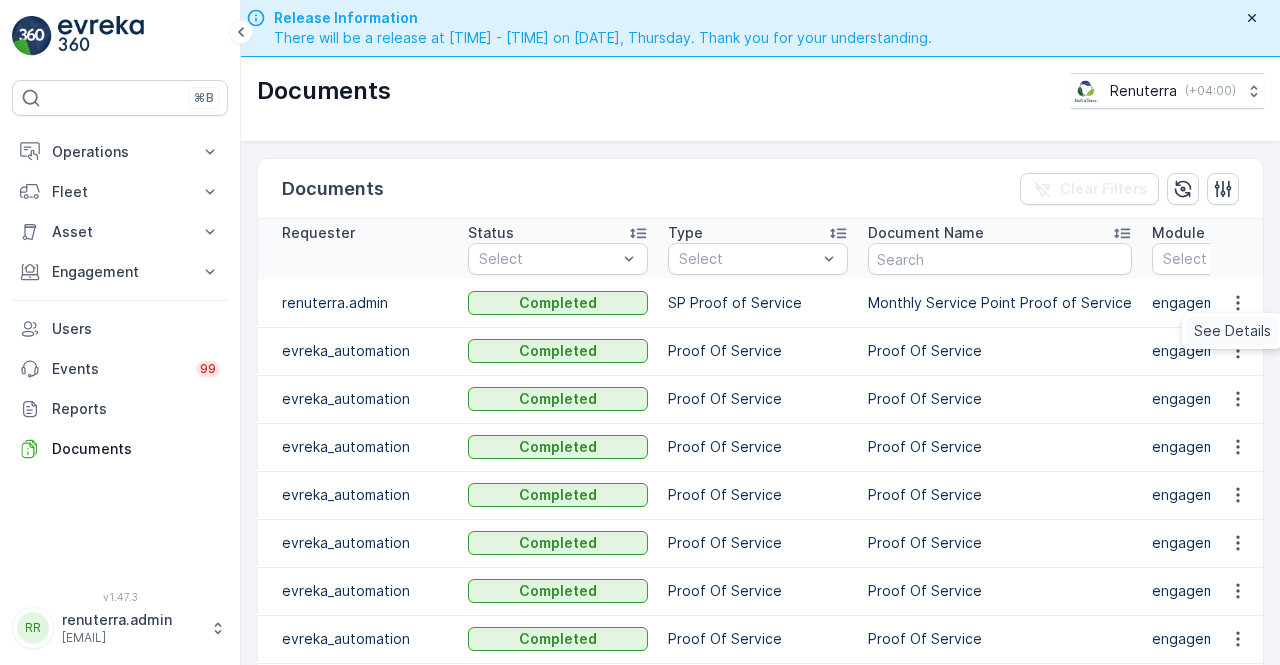 click on "See Details" at bounding box center (1232, 331) 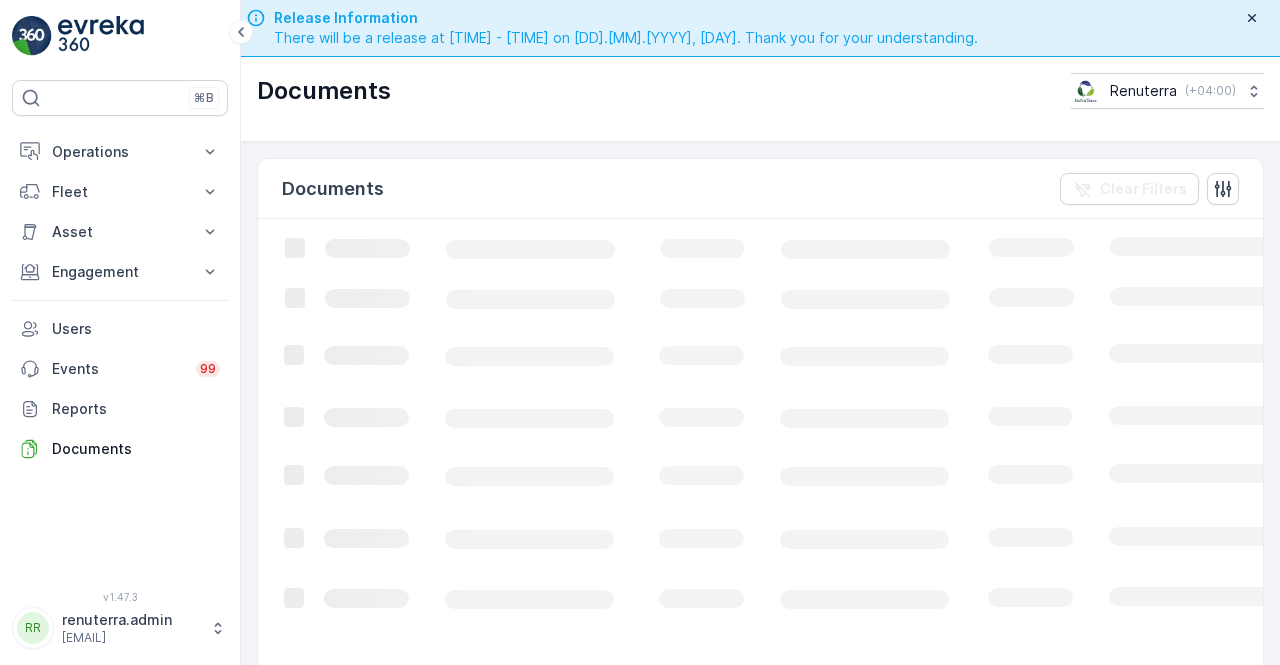 scroll, scrollTop: 0, scrollLeft: 0, axis: both 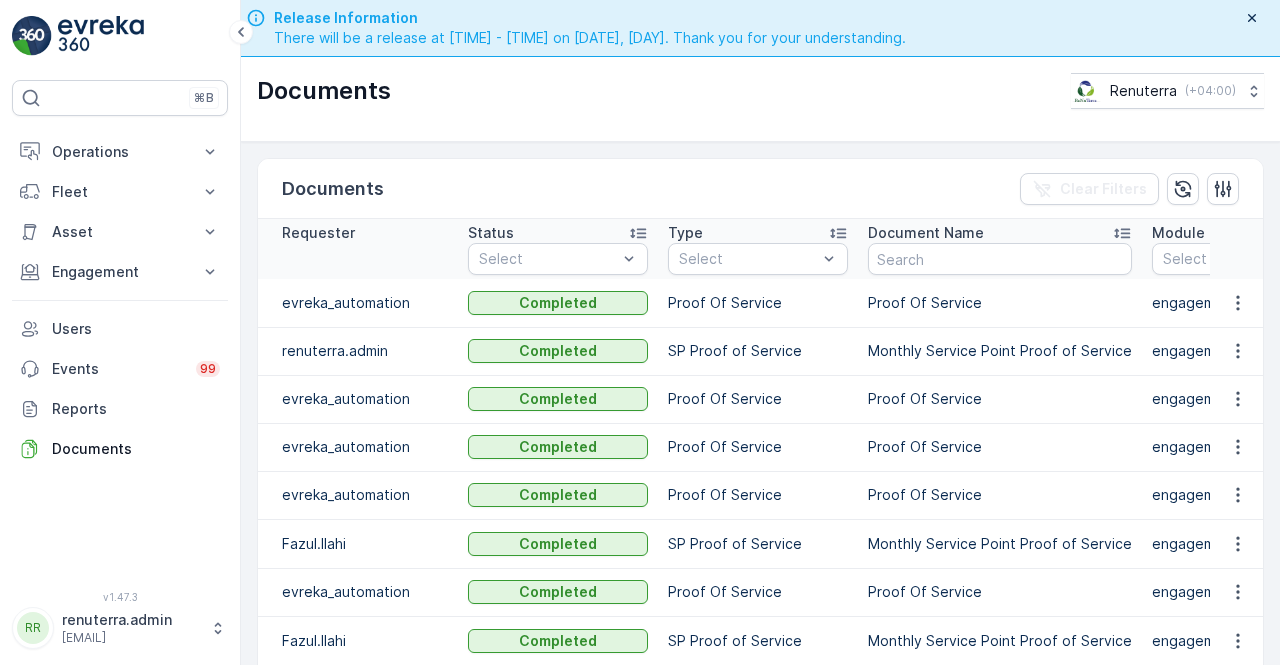 click on "Proof Of Service" at bounding box center [1000, 399] 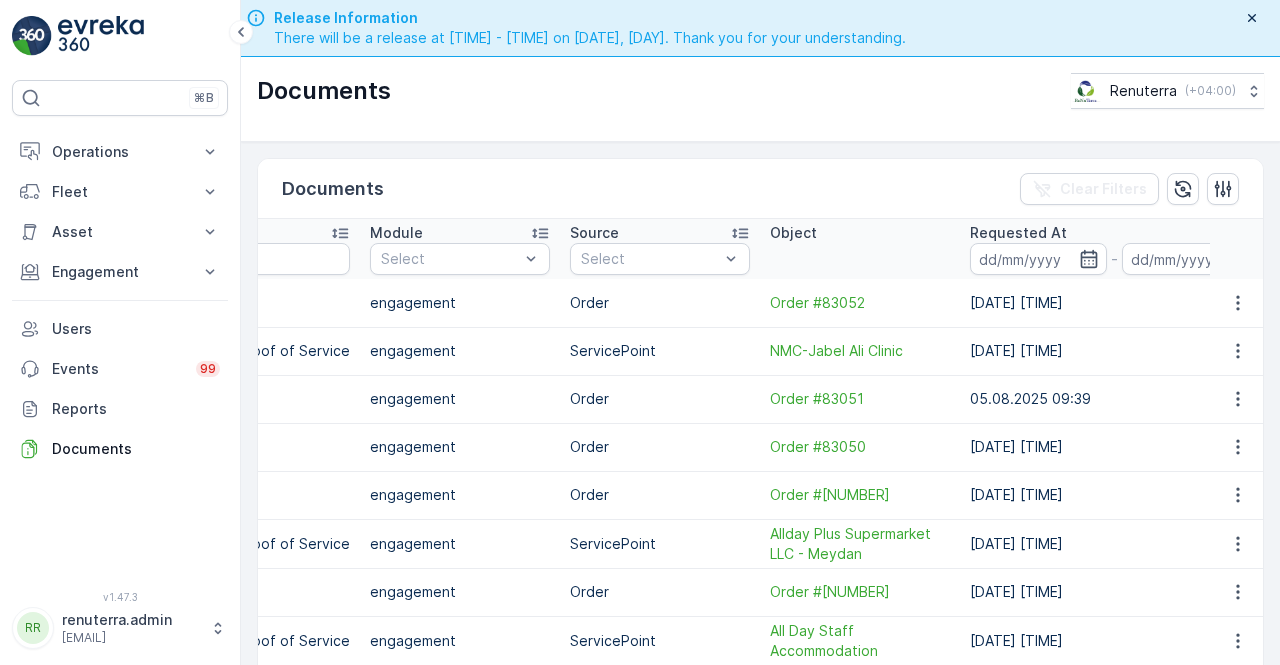 scroll, scrollTop: 0, scrollLeft: 836, axis: horizontal 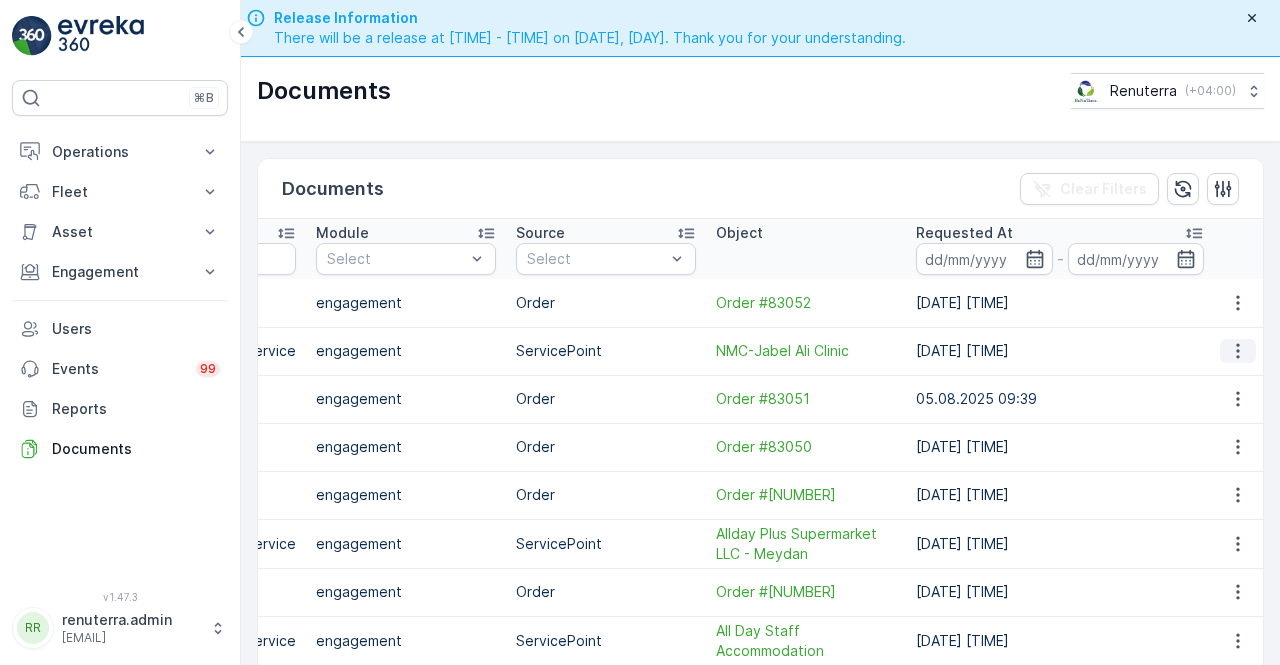 click 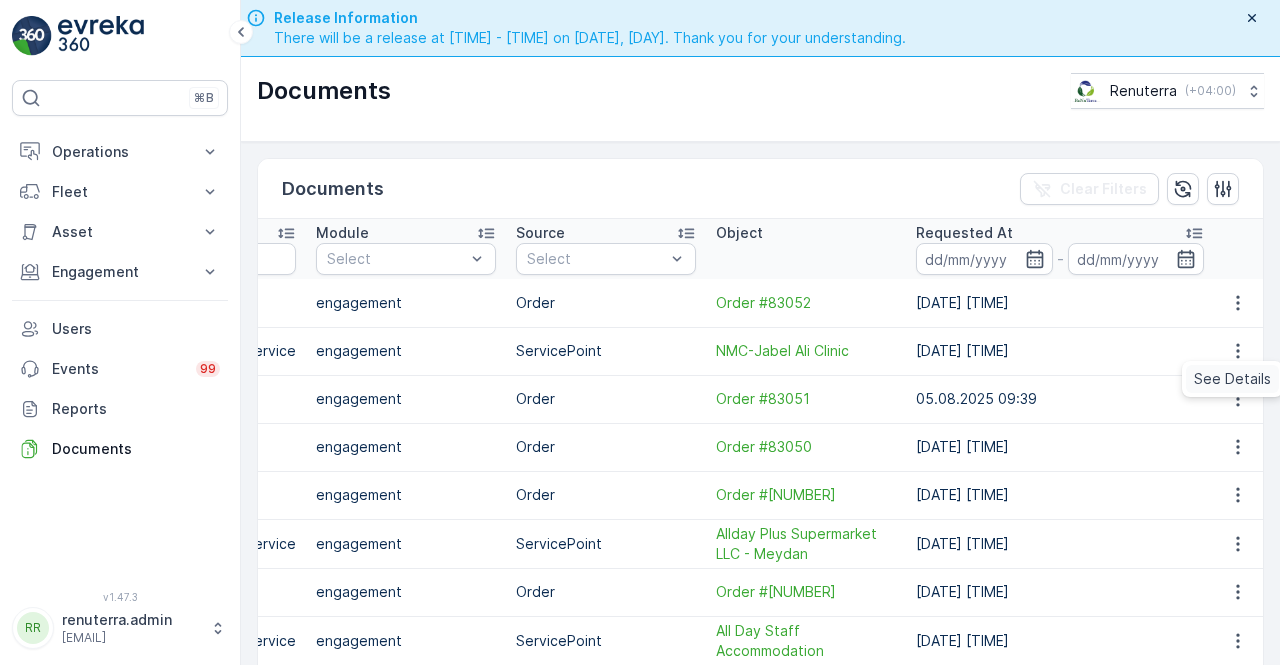 click on "See Details" at bounding box center [1232, 379] 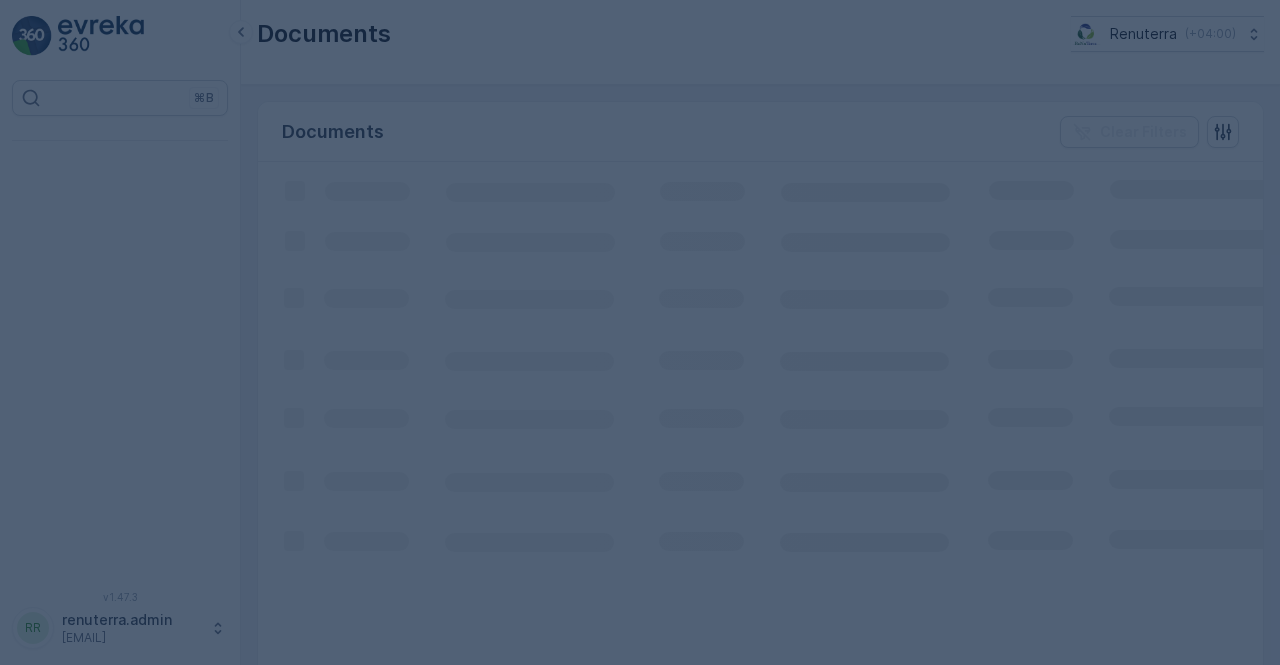 scroll, scrollTop: 0, scrollLeft: 0, axis: both 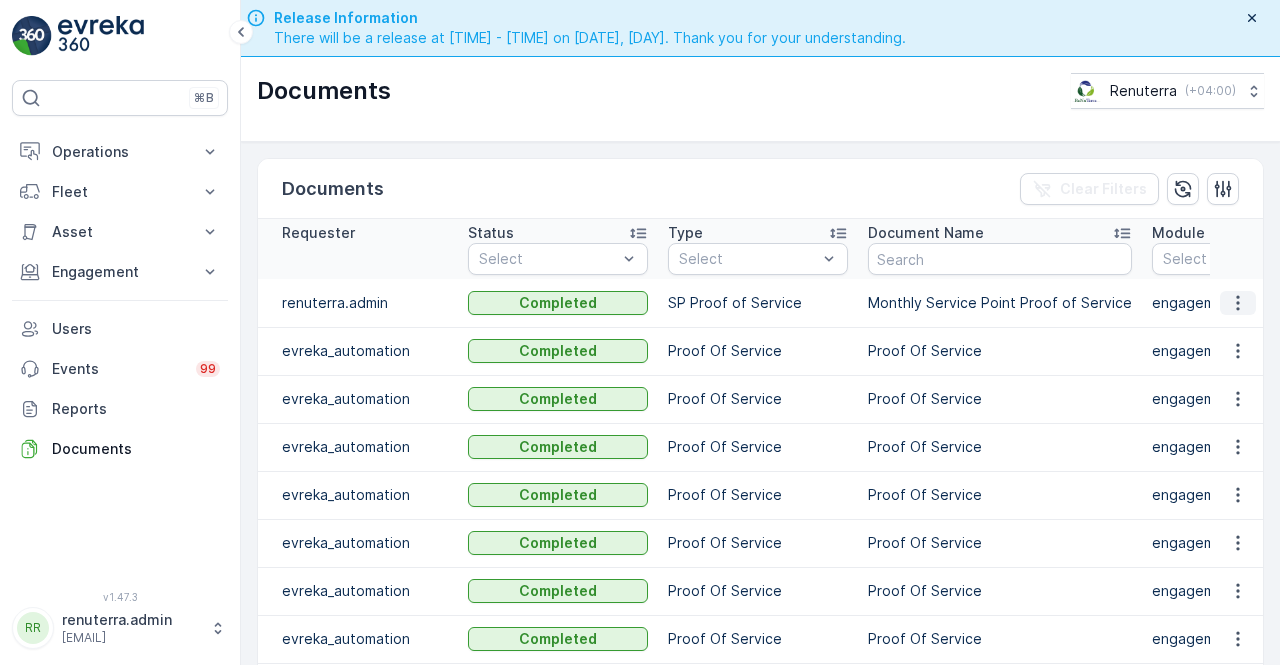 click at bounding box center [1238, 303] 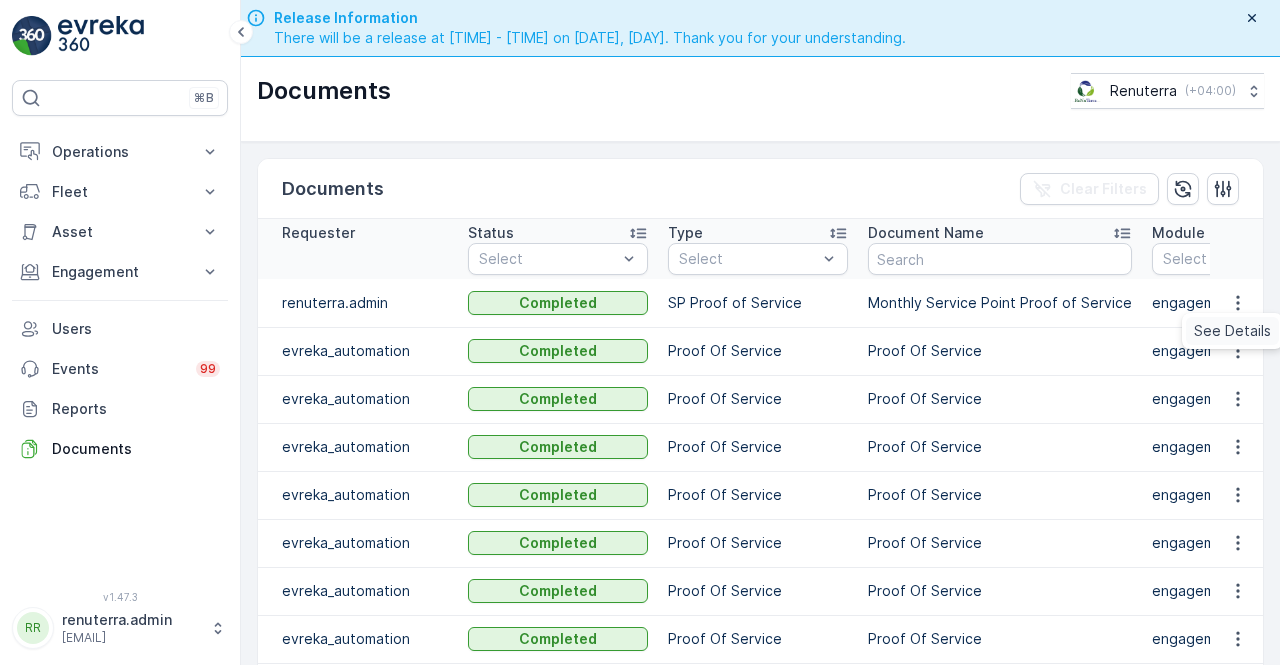 click on "See Details" at bounding box center [1232, 331] 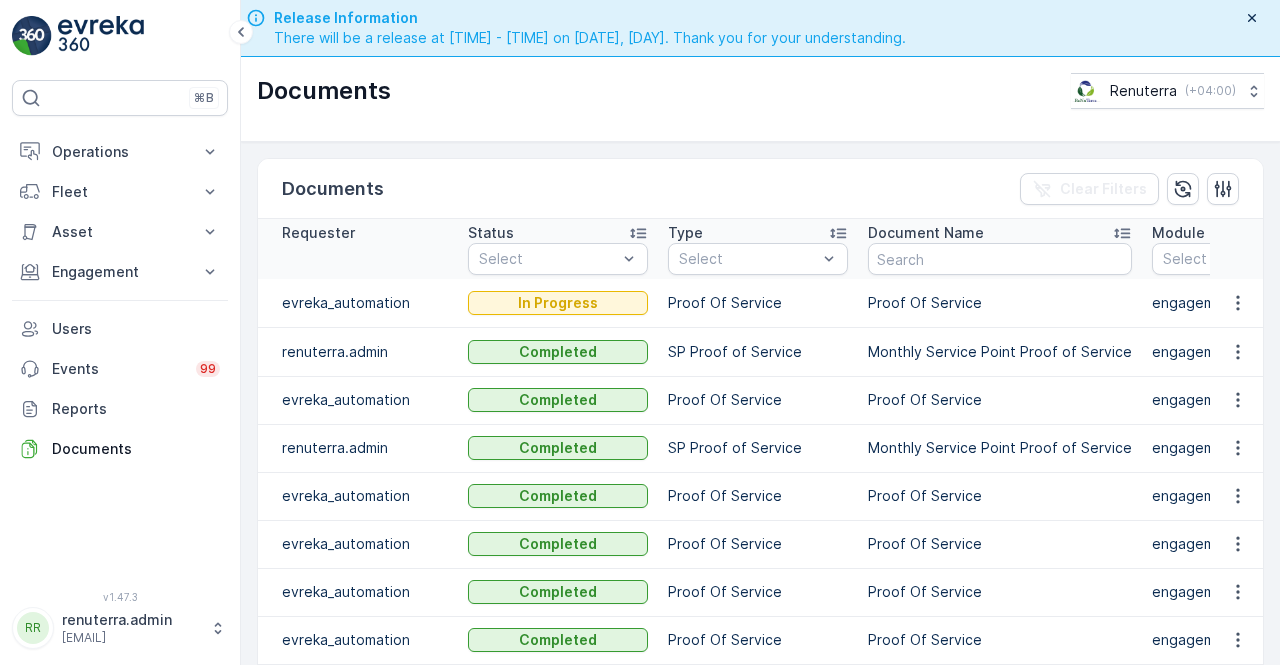 scroll, scrollTop: 0, scrollLeft: 0, axis: both 